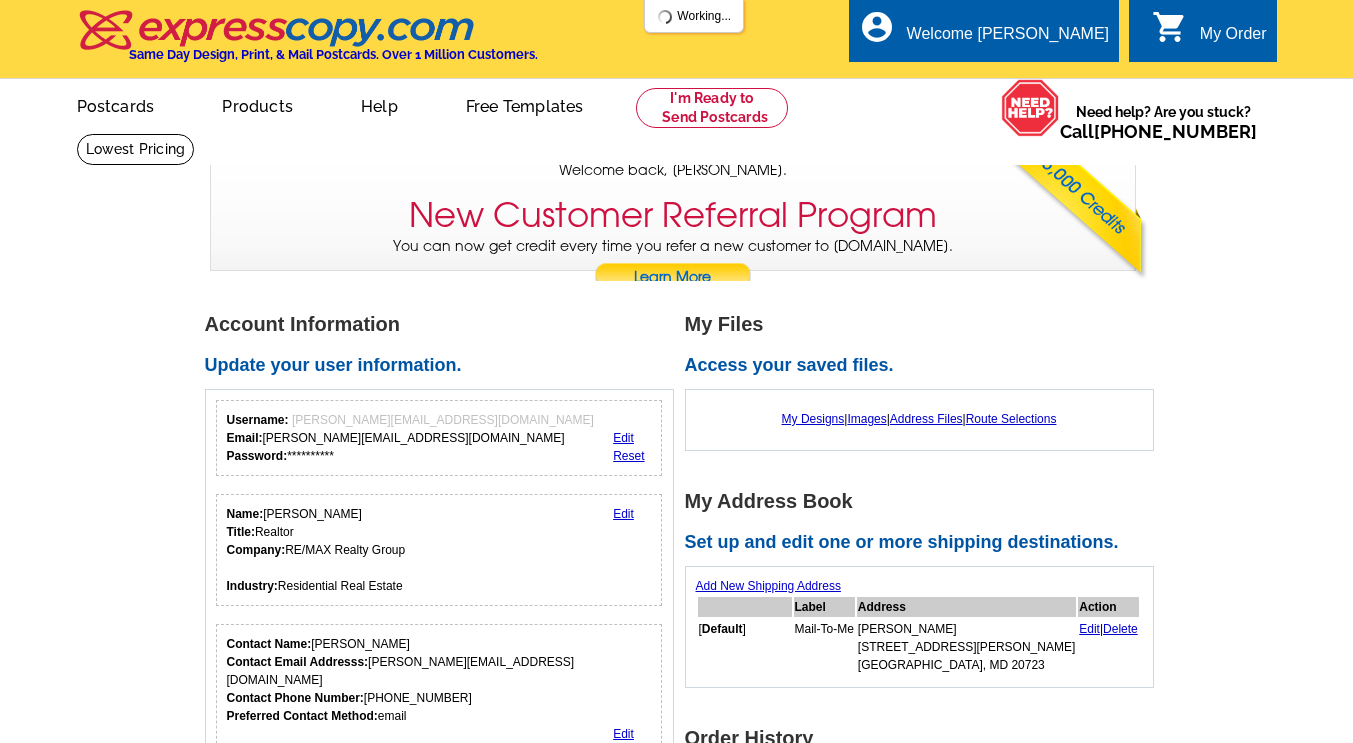 scroll, scrollTop: 0, scrollLeft: 0, axis: both 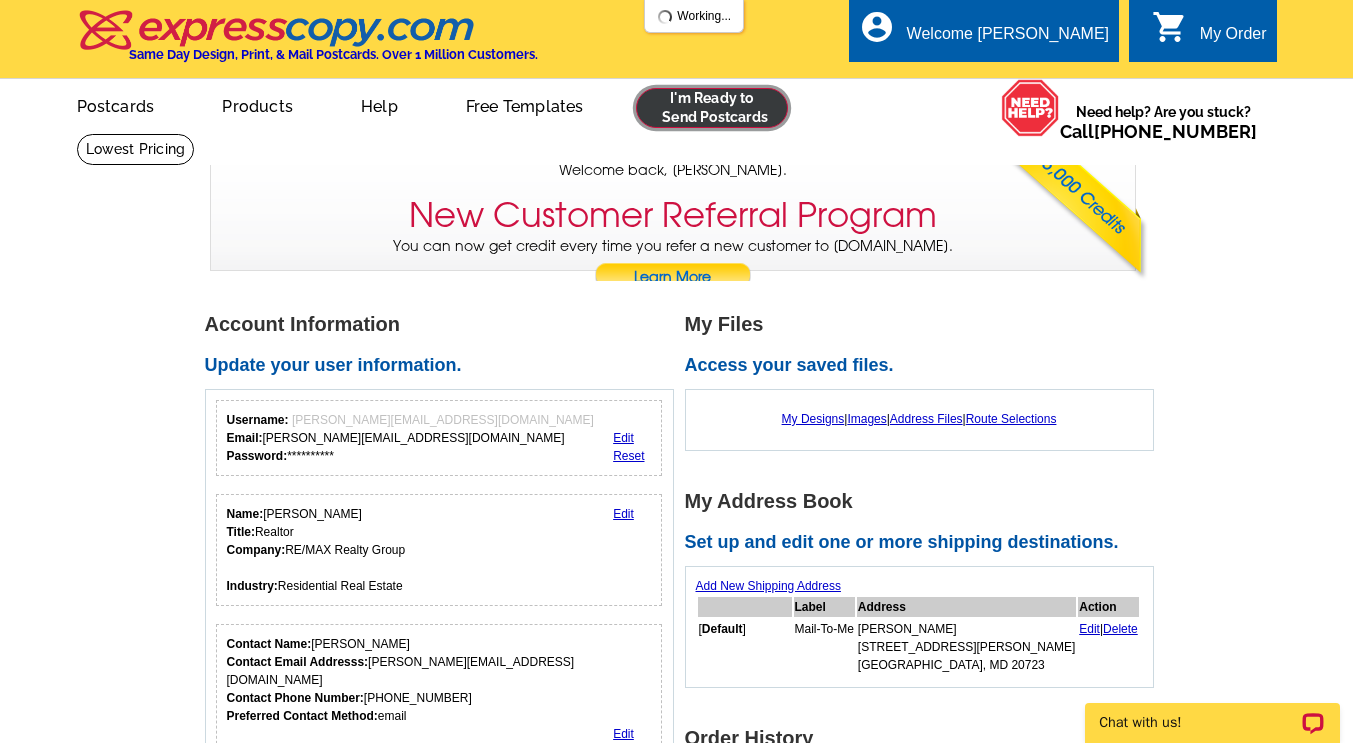 click at bounding box center (712, 108) 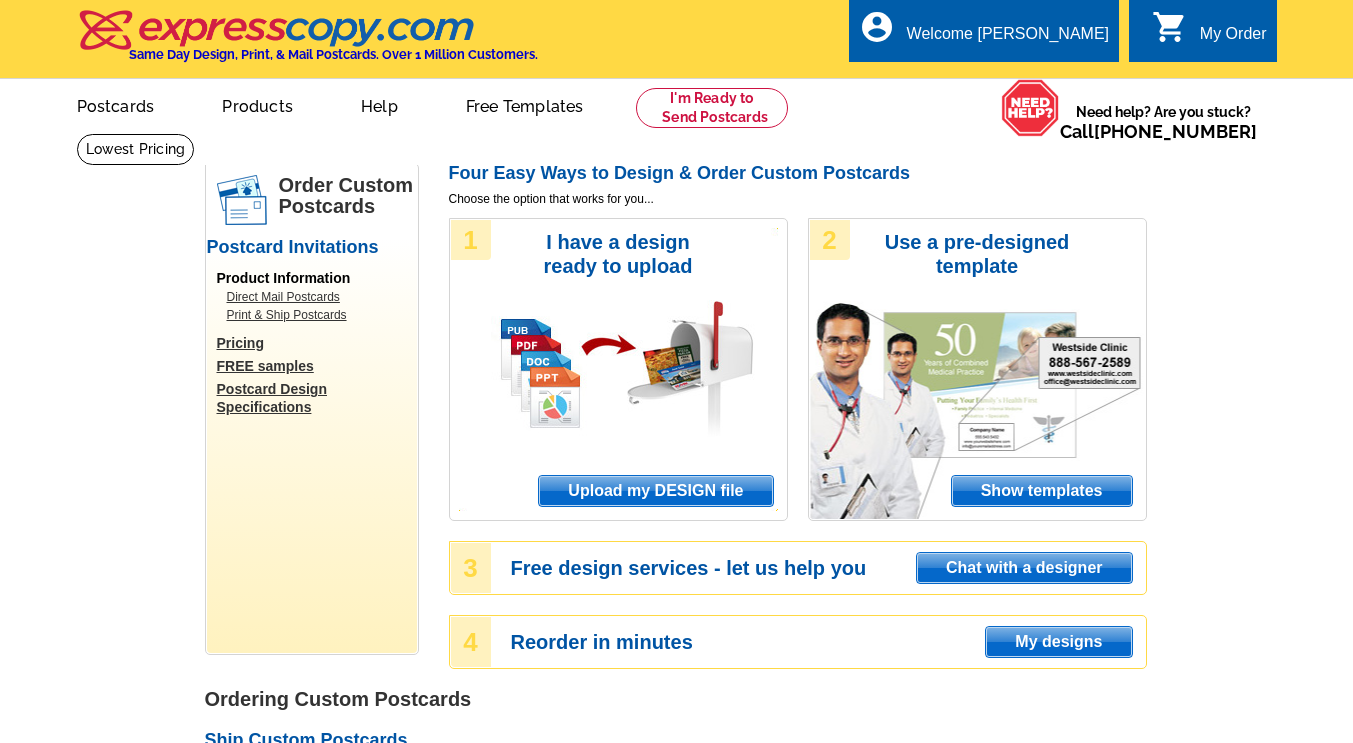 scroll, scrollTop: 0, scrollLeft: 0, axis: both 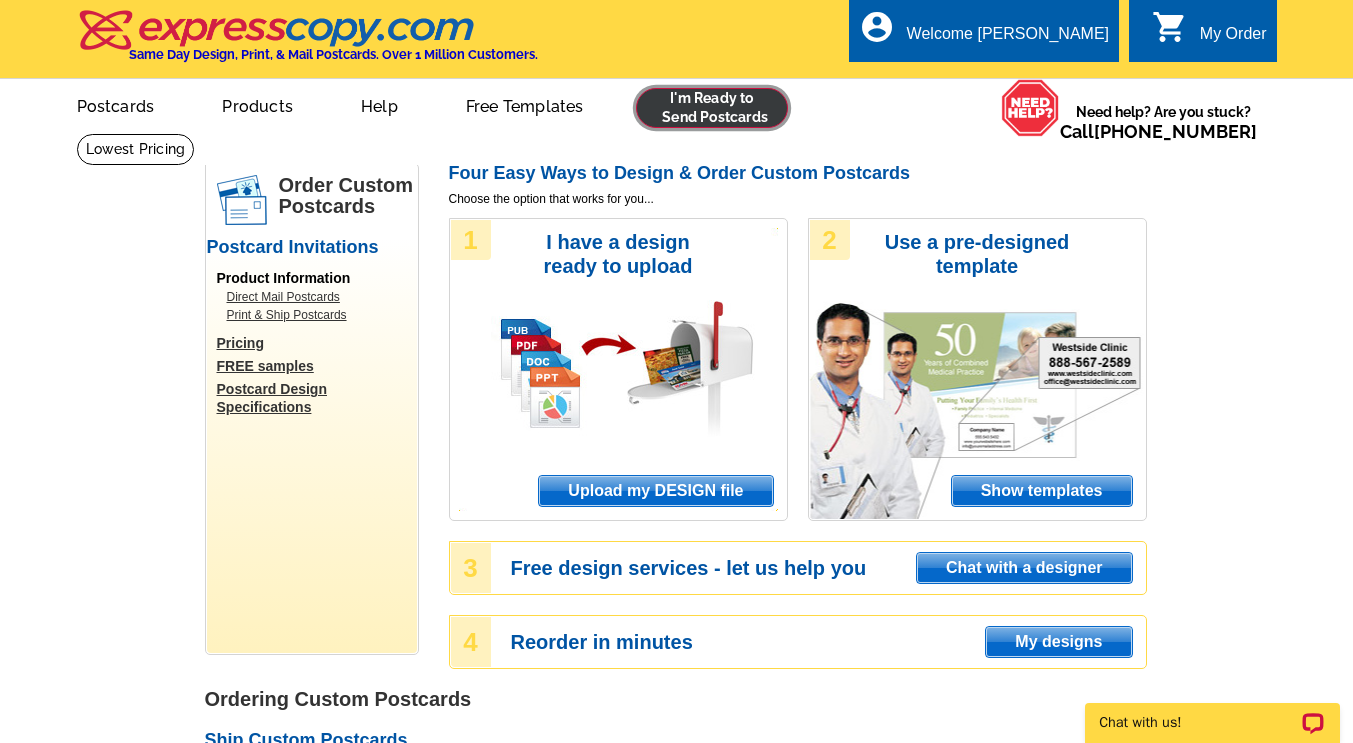 click at bounding box center [712, 108] 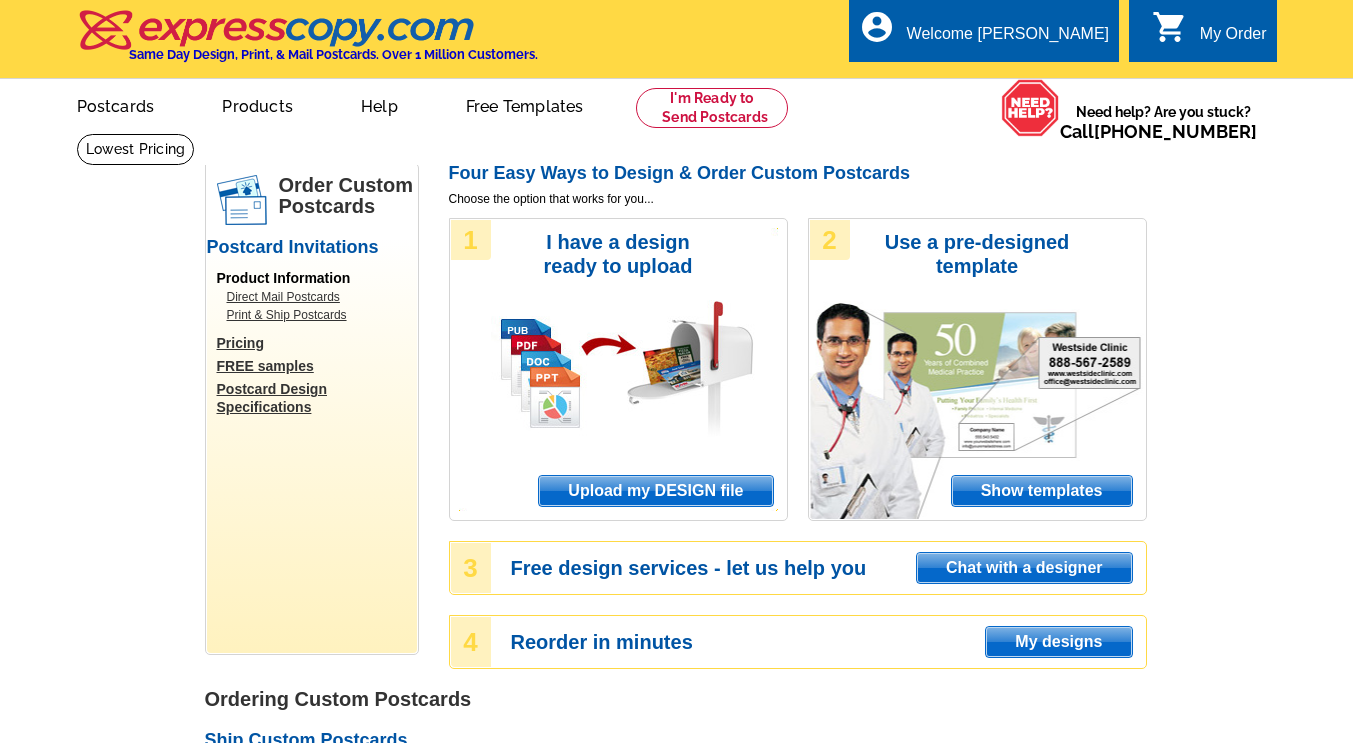 scroll, scrollTop: 0, scrollLeft: 0, axis: both 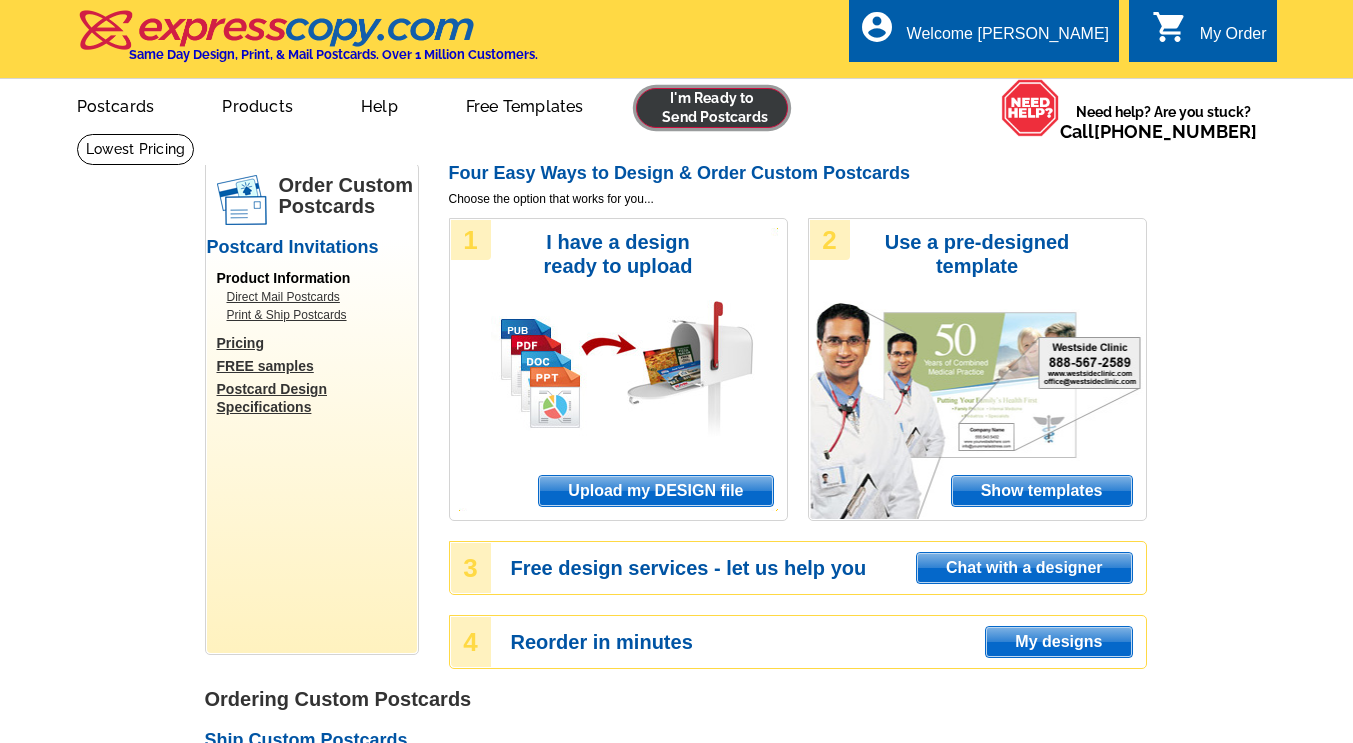 click at bounding box center [712, 108] 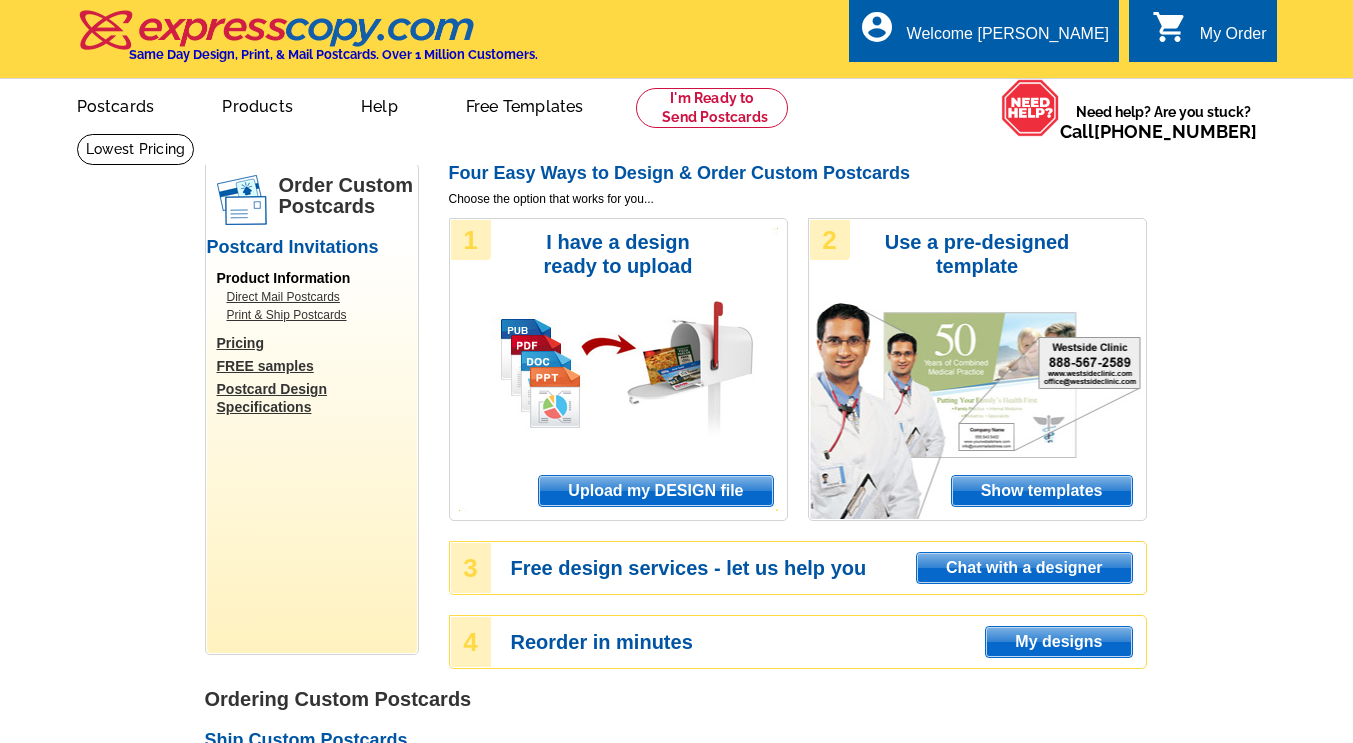 scroll, scrollTop: 0, scrollLeft: 0, axis: both 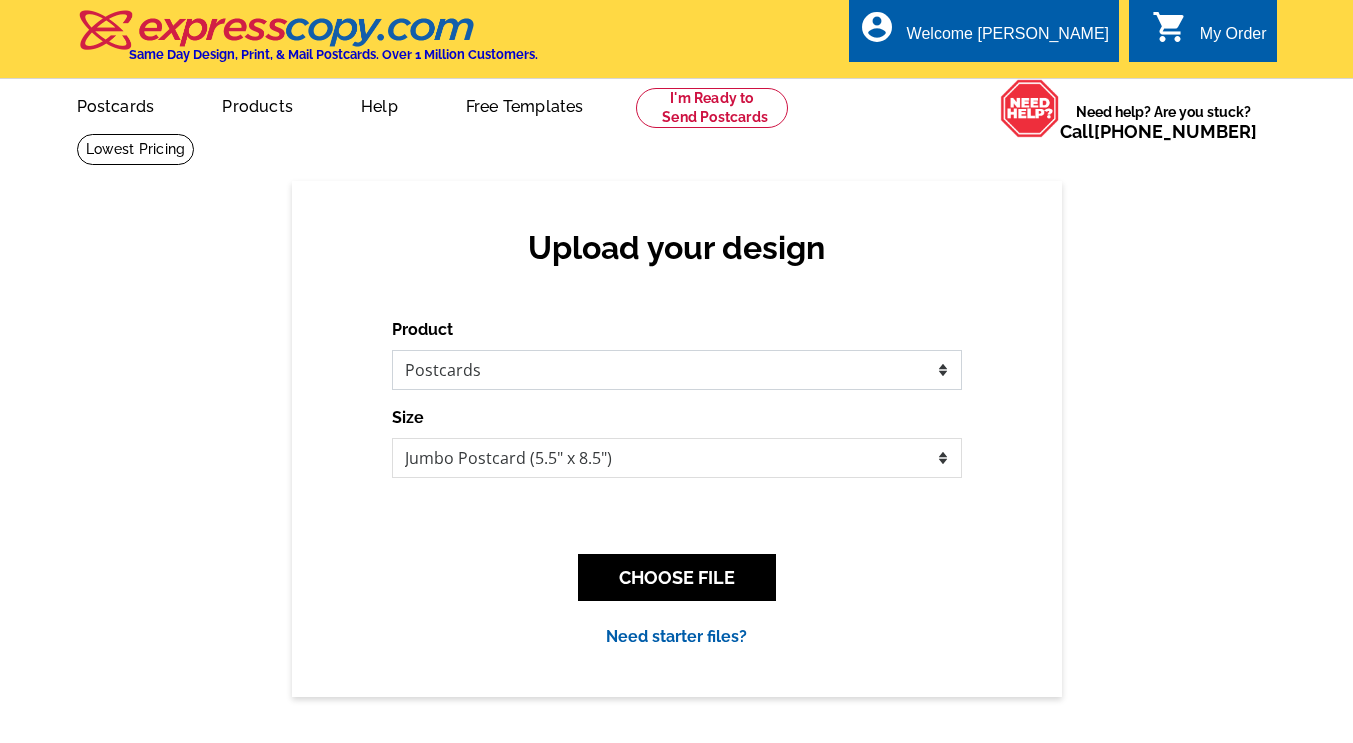 click on "Please select the type of file...
Postcards
Business Cards
Letters and flyers
Greeting Cards
Door Hangers" at bounding box center (677, 370) 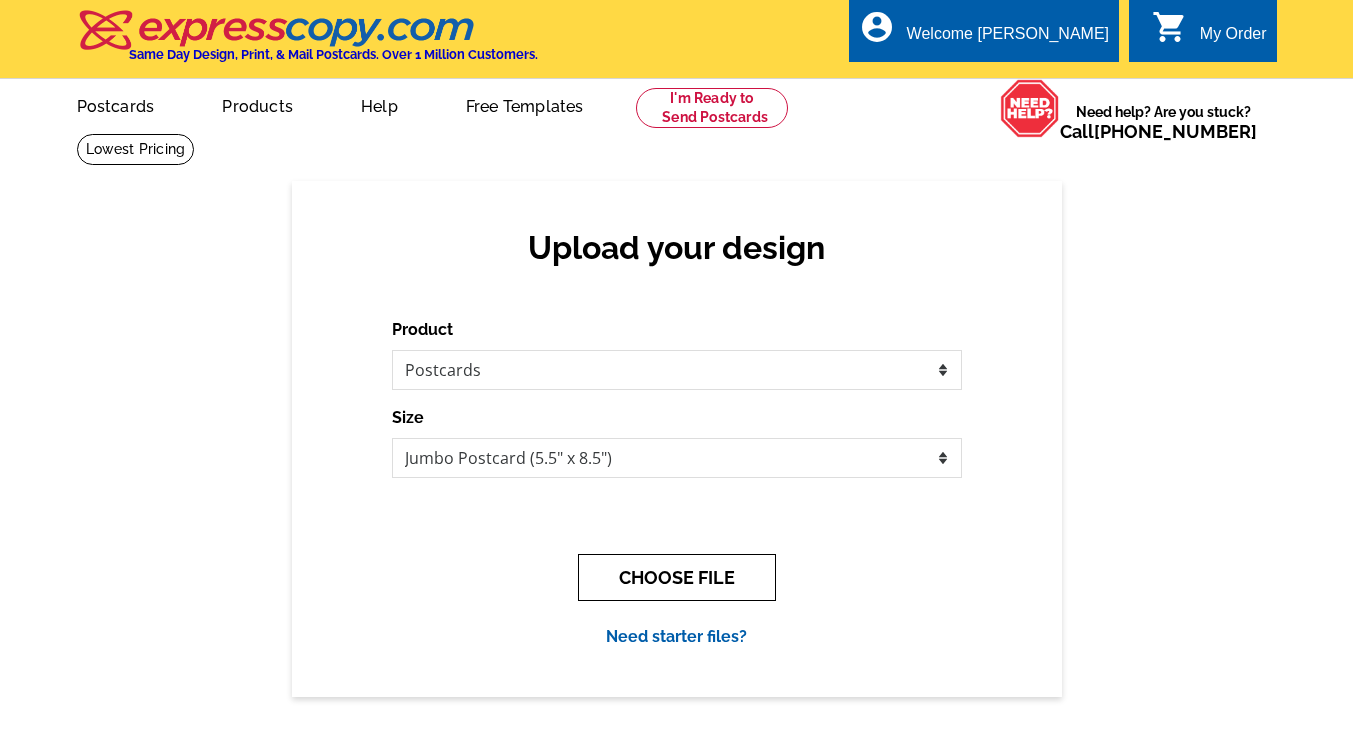 click on "CHOOSE FILE" at bounding box center [677, 577] 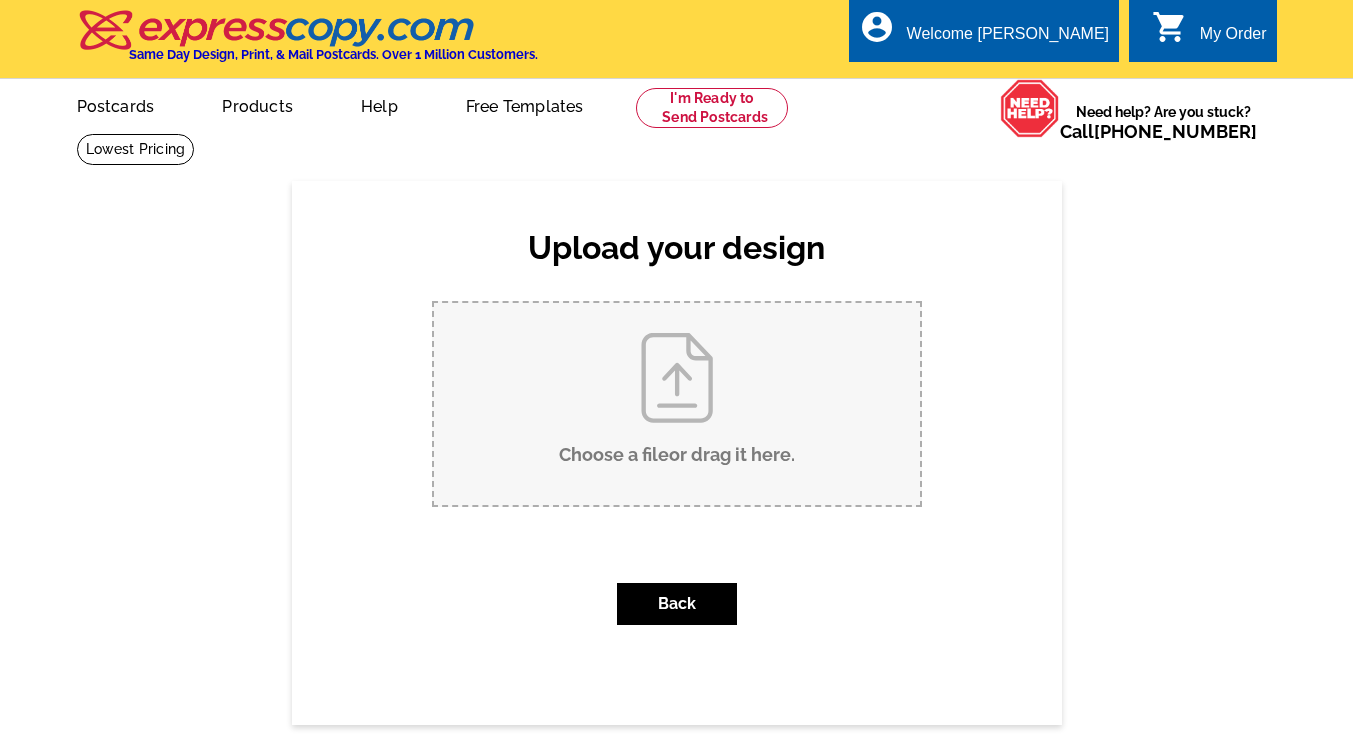 click on "Choose a file  or drag it here ." at bounding box center [677, 404] 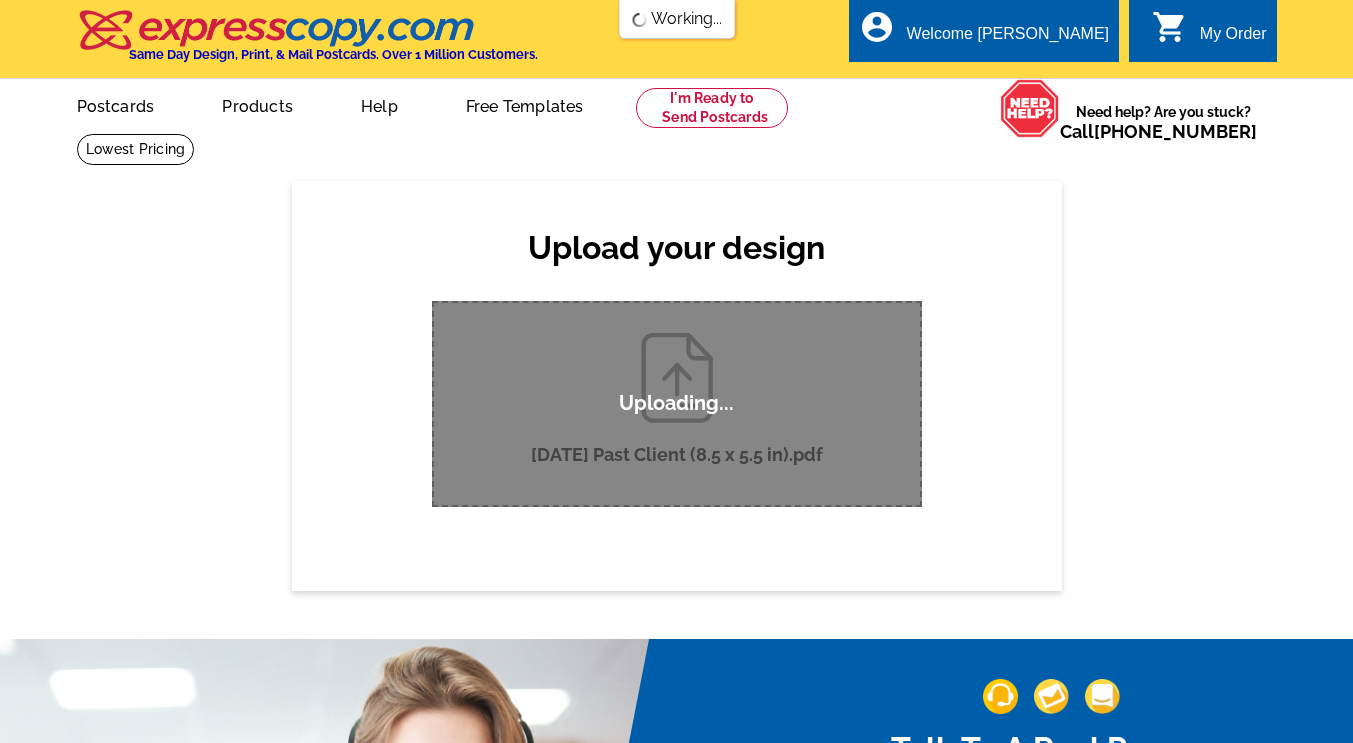scroll, scrollTop: 0, scrollLeft: 0, axis: both 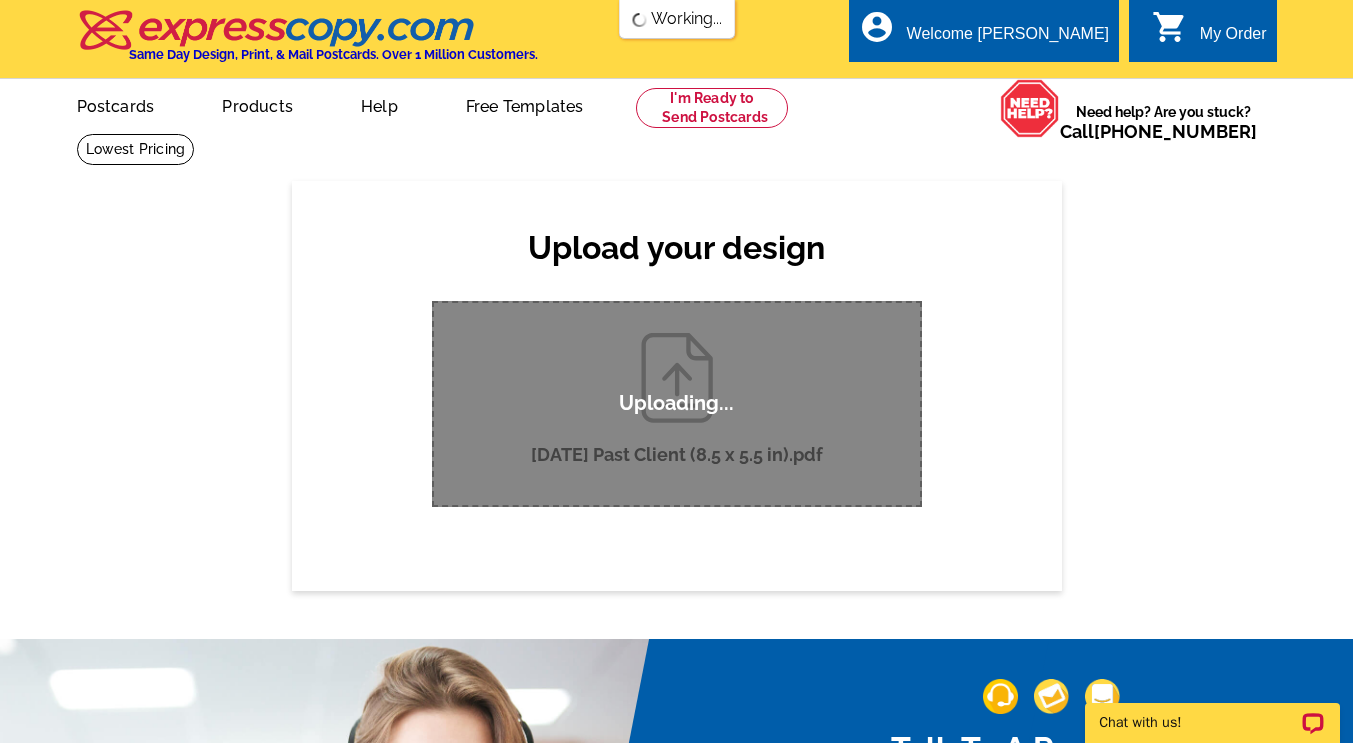 type 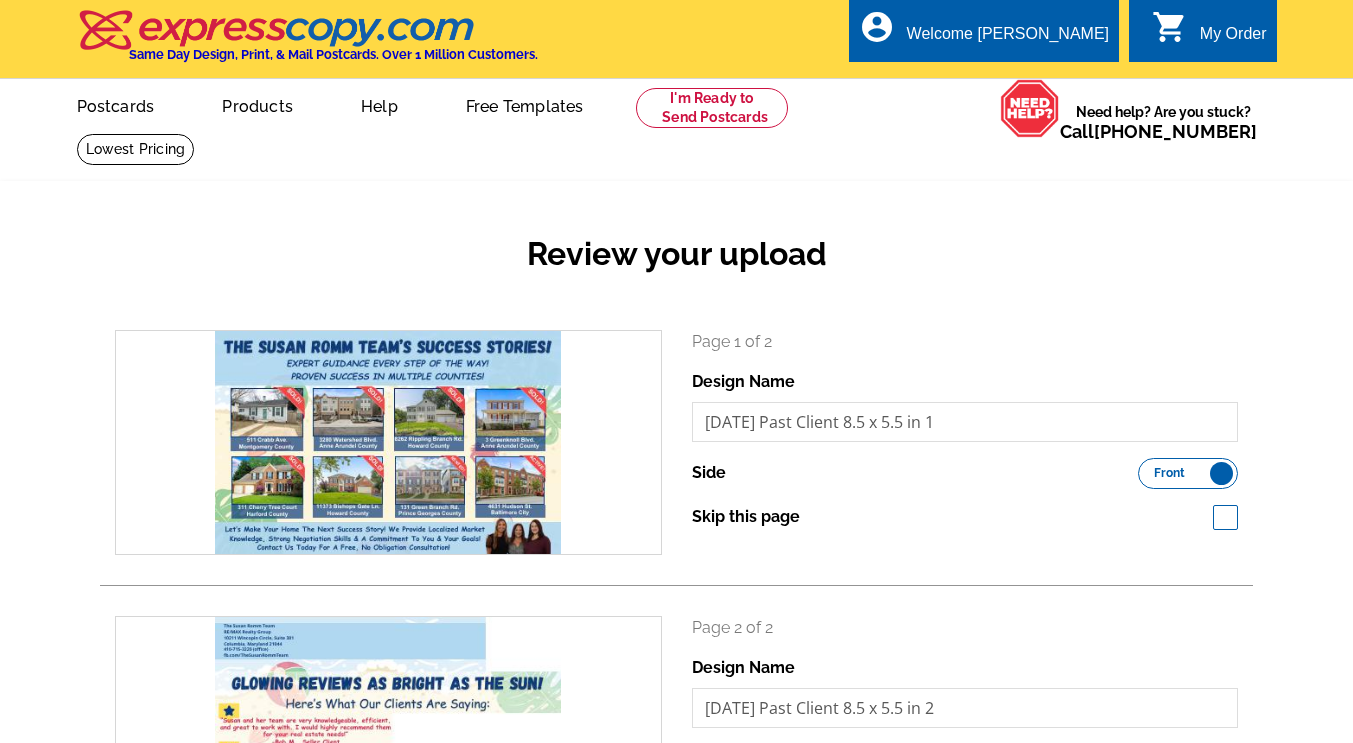 scroll, scrollTop: 0, scrollLeft: 0, axis: both 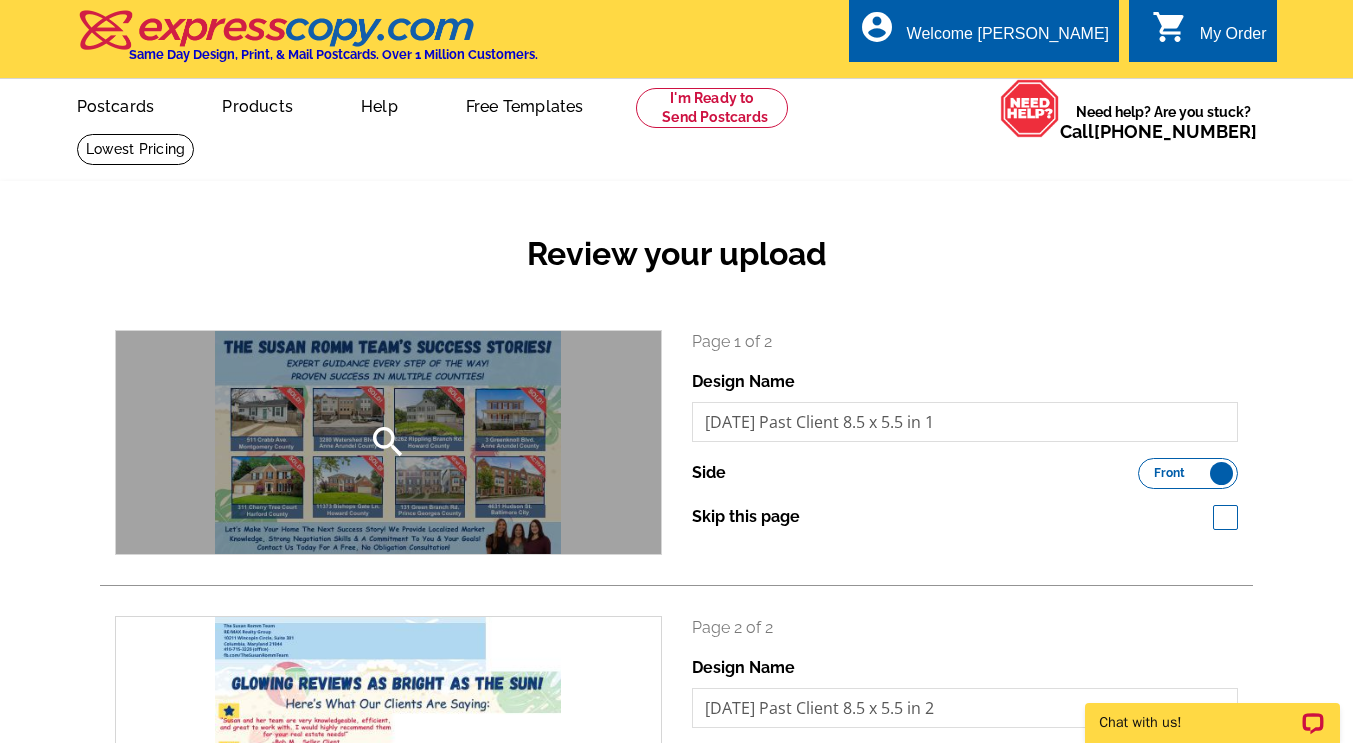click on "search" at bounding box center (388, 442) 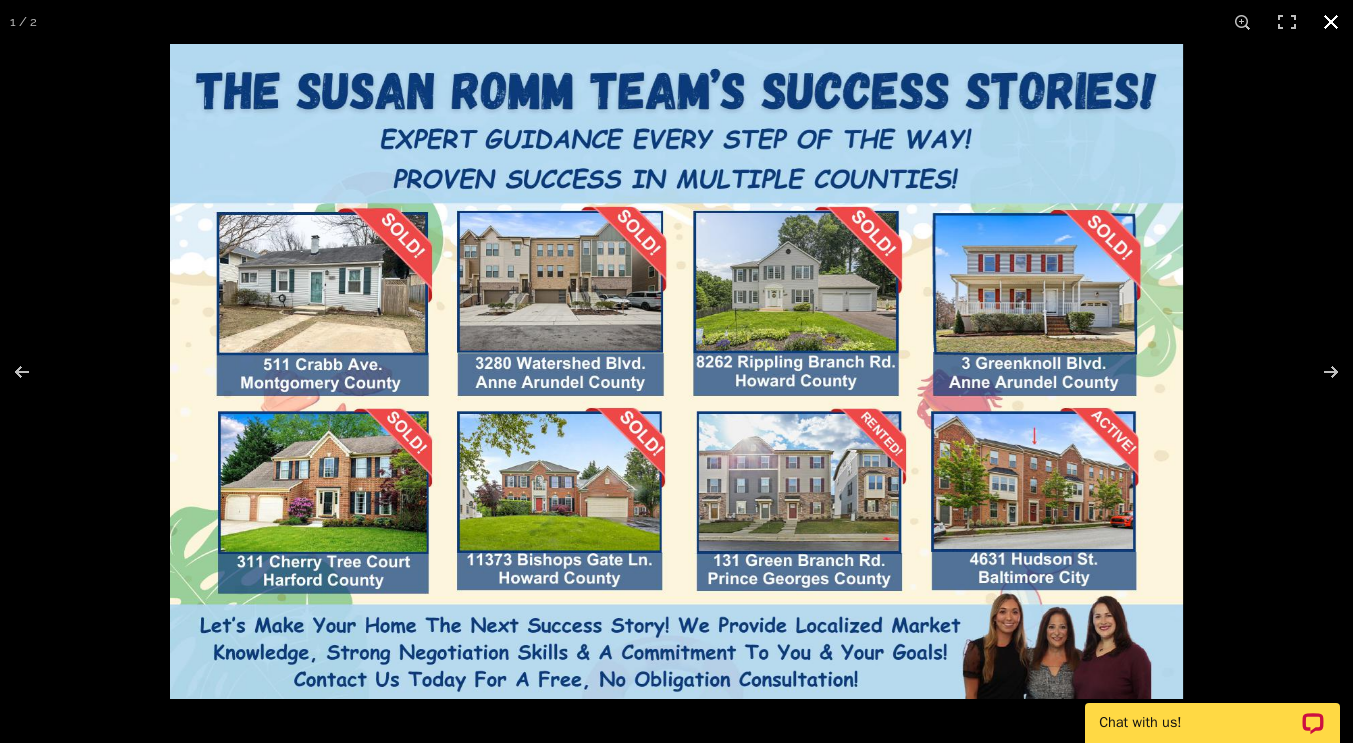 click at bounding box center (846, 415) 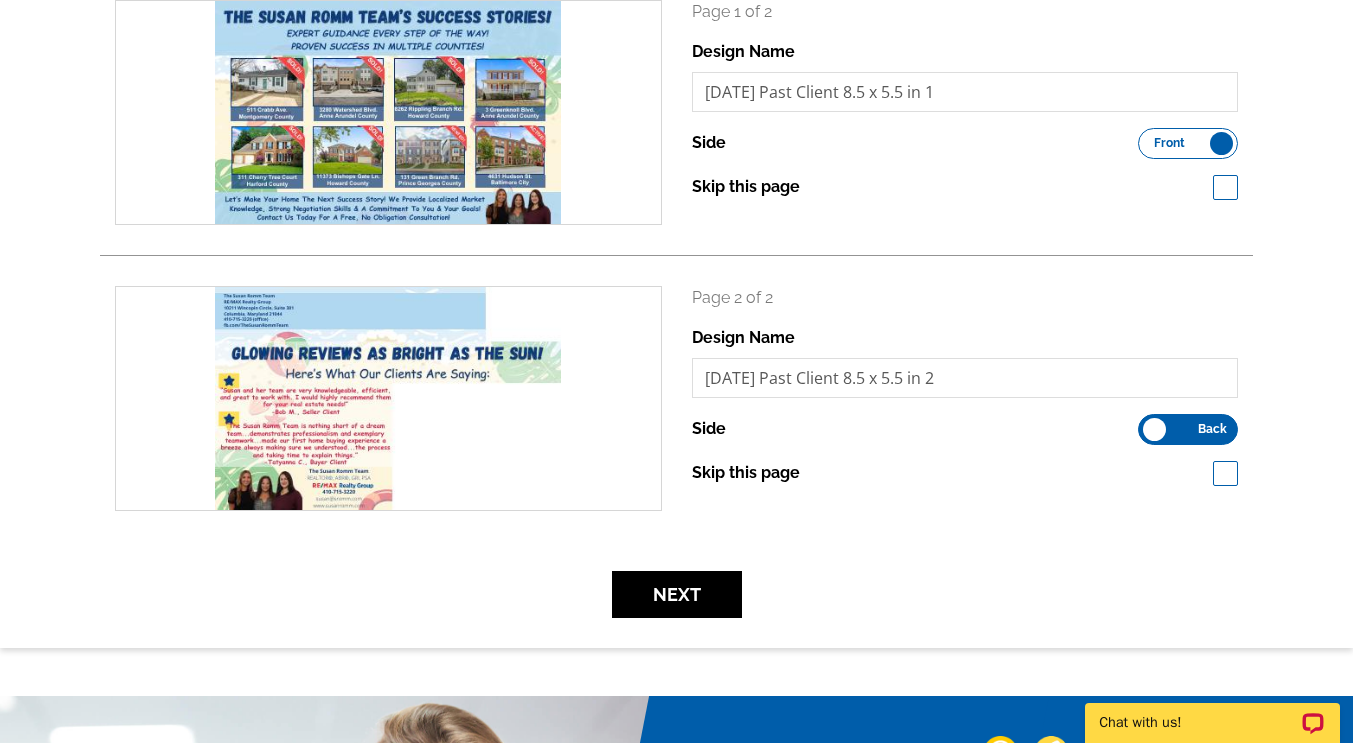 scroll, scrollTop: 331, scrollLeft: 0, axis: vertical 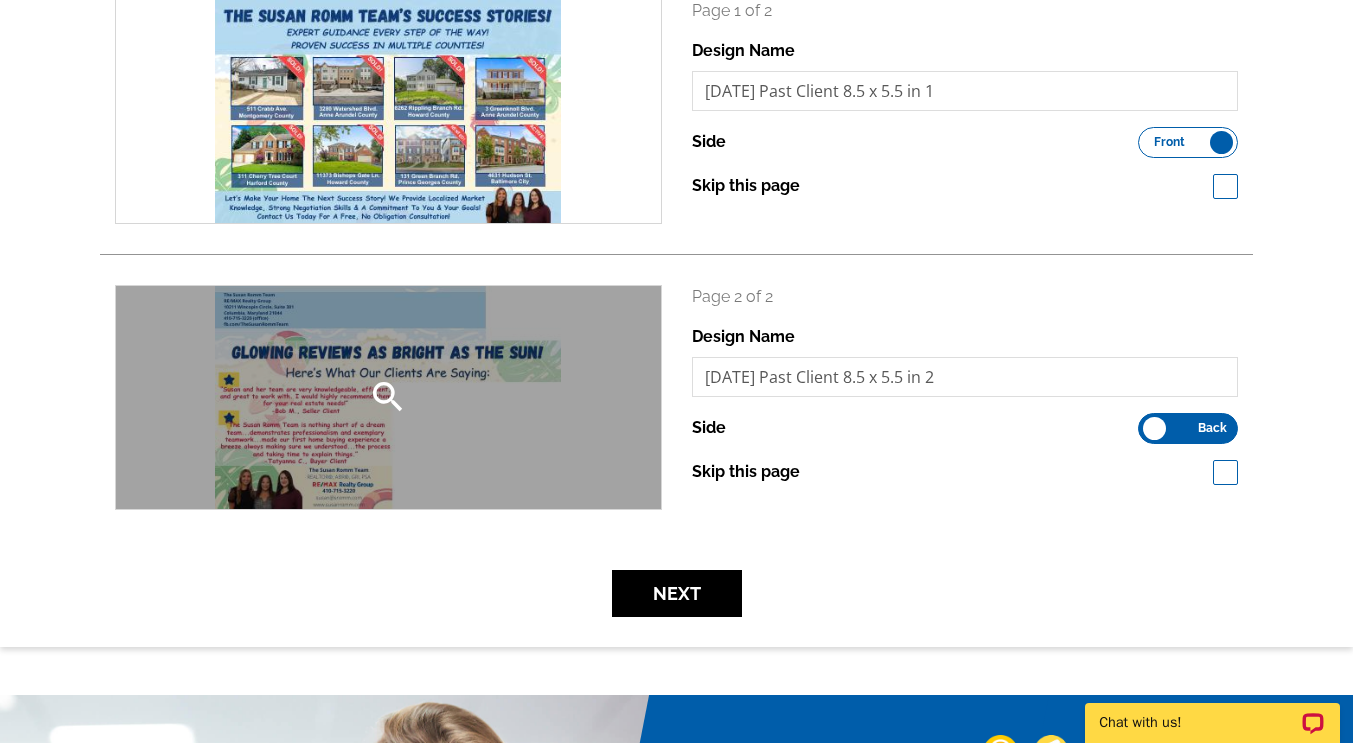 click on "search" at bounding box center (388, 397) 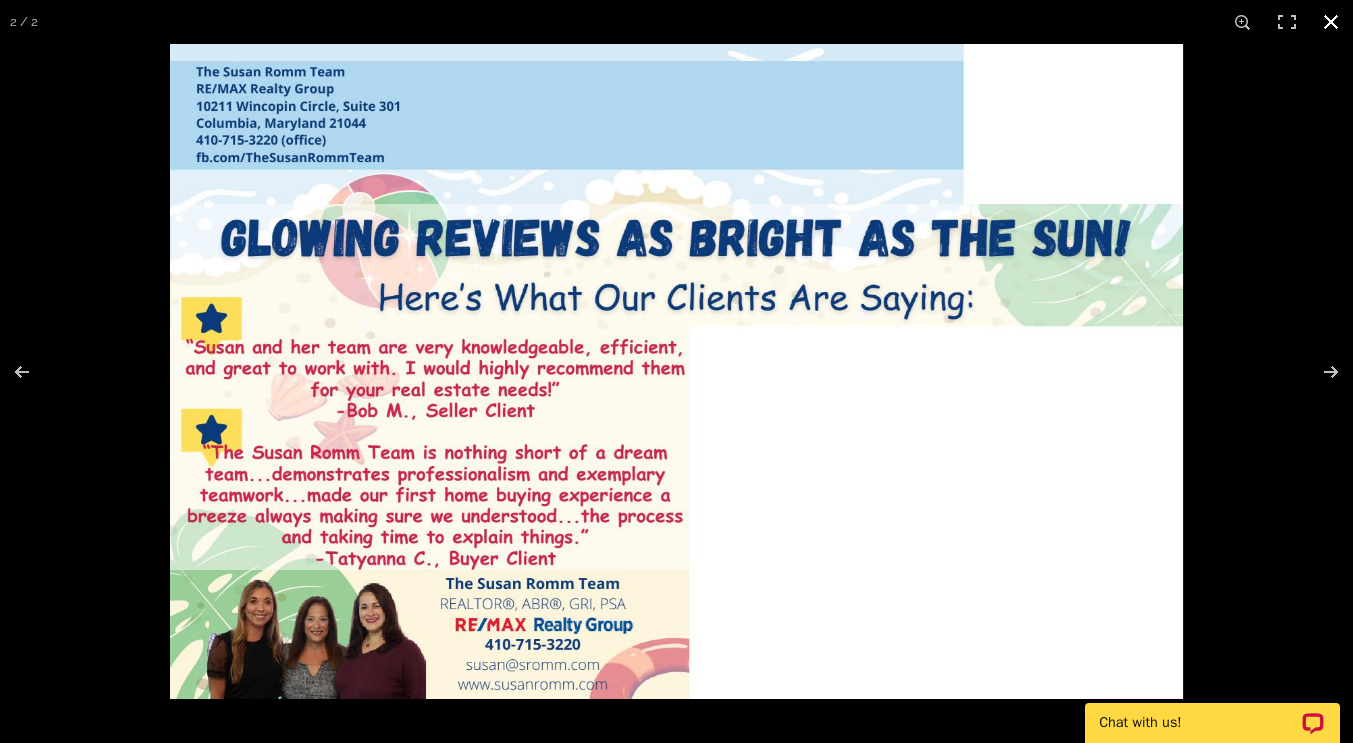 click at bounding box center (846, 415) 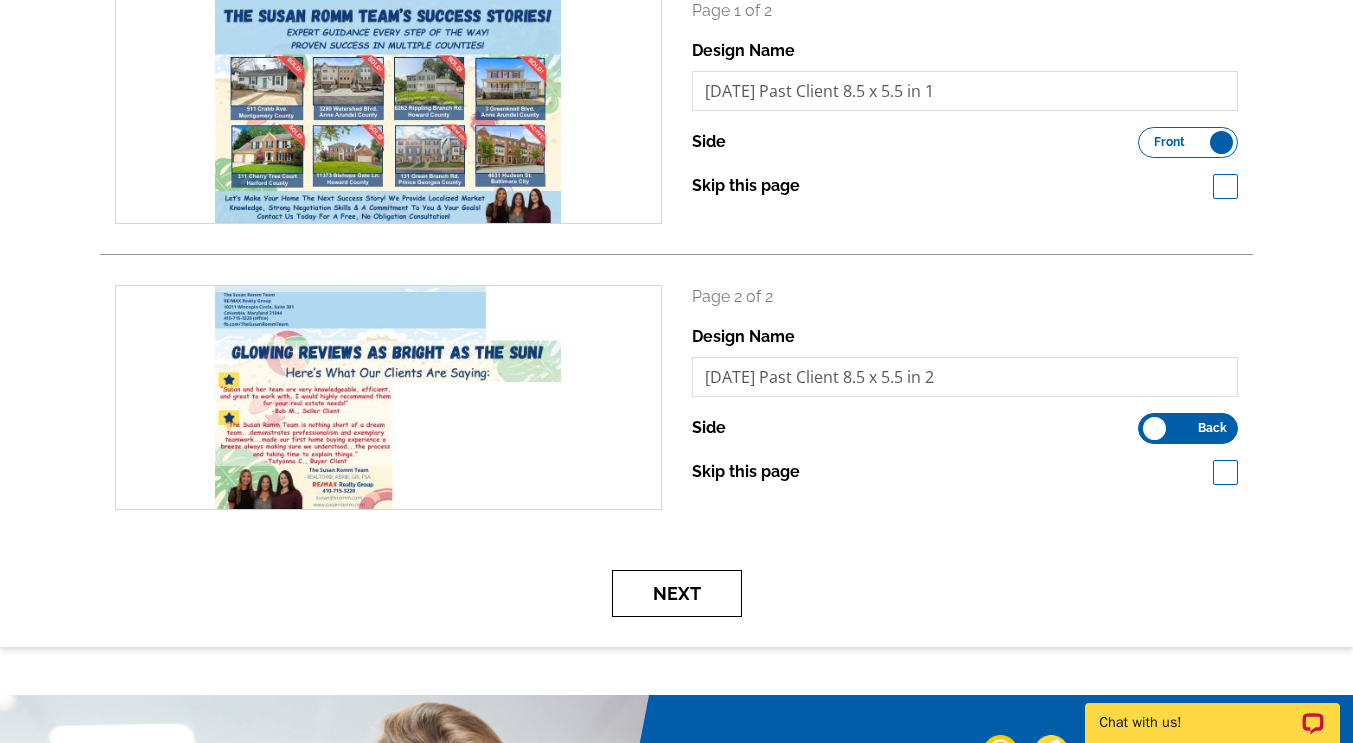 click on "Next" at bounding box center (677, 593) 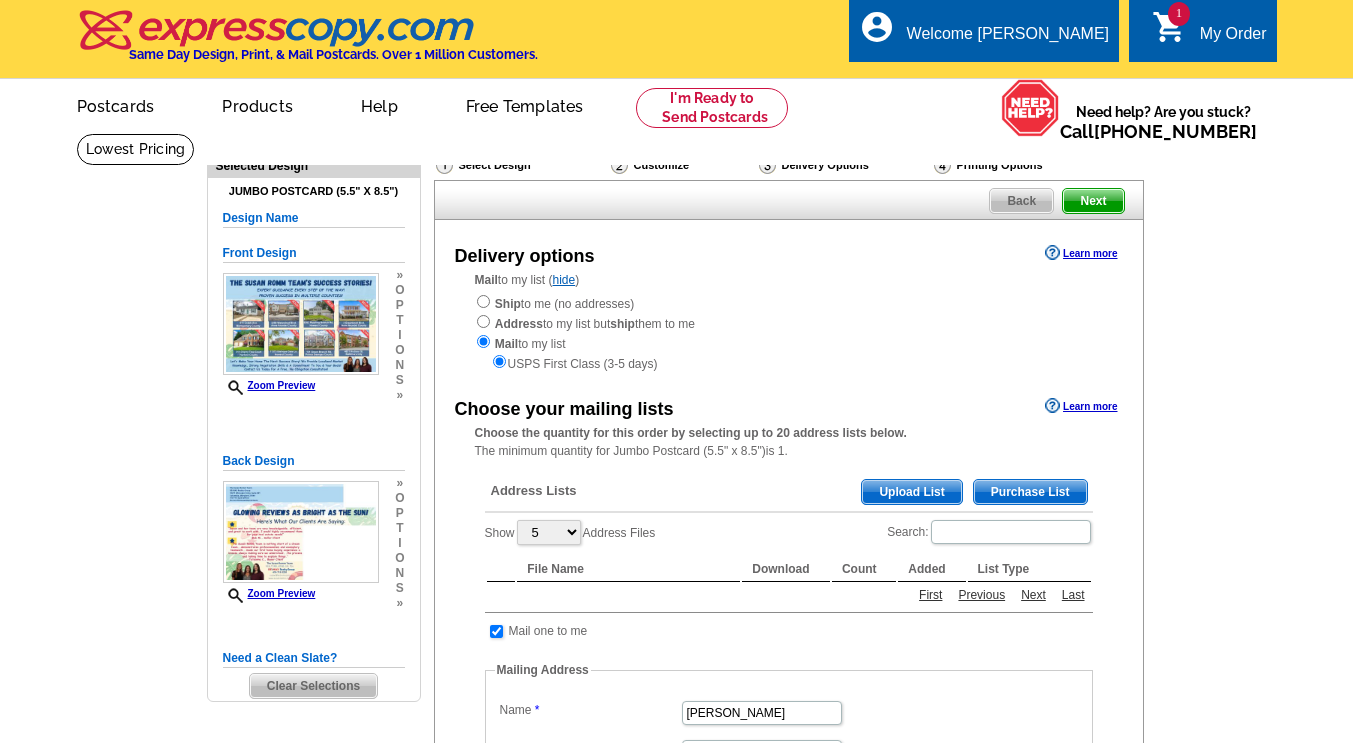 scroll, scrollTop: 0, scrollLeft: 0, axis: both 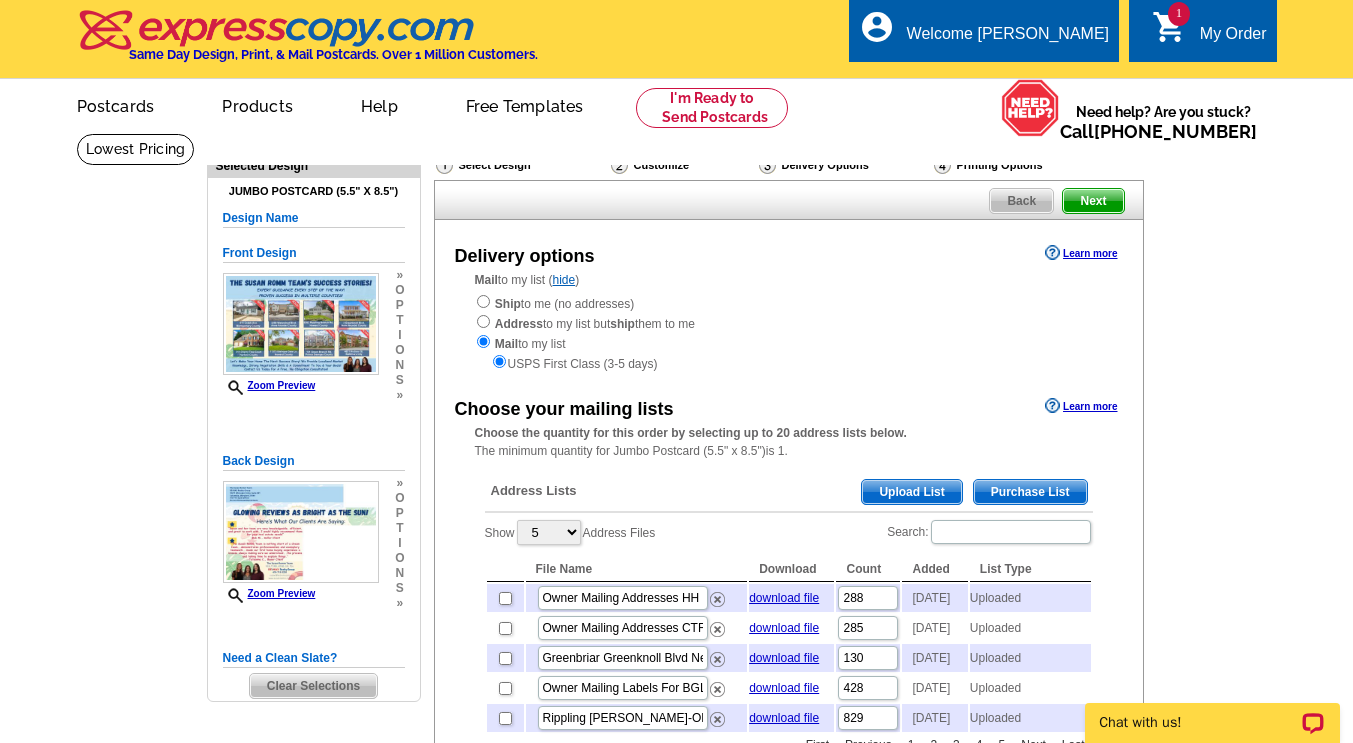 click on "Upload List" at bounding box center (911, 492) 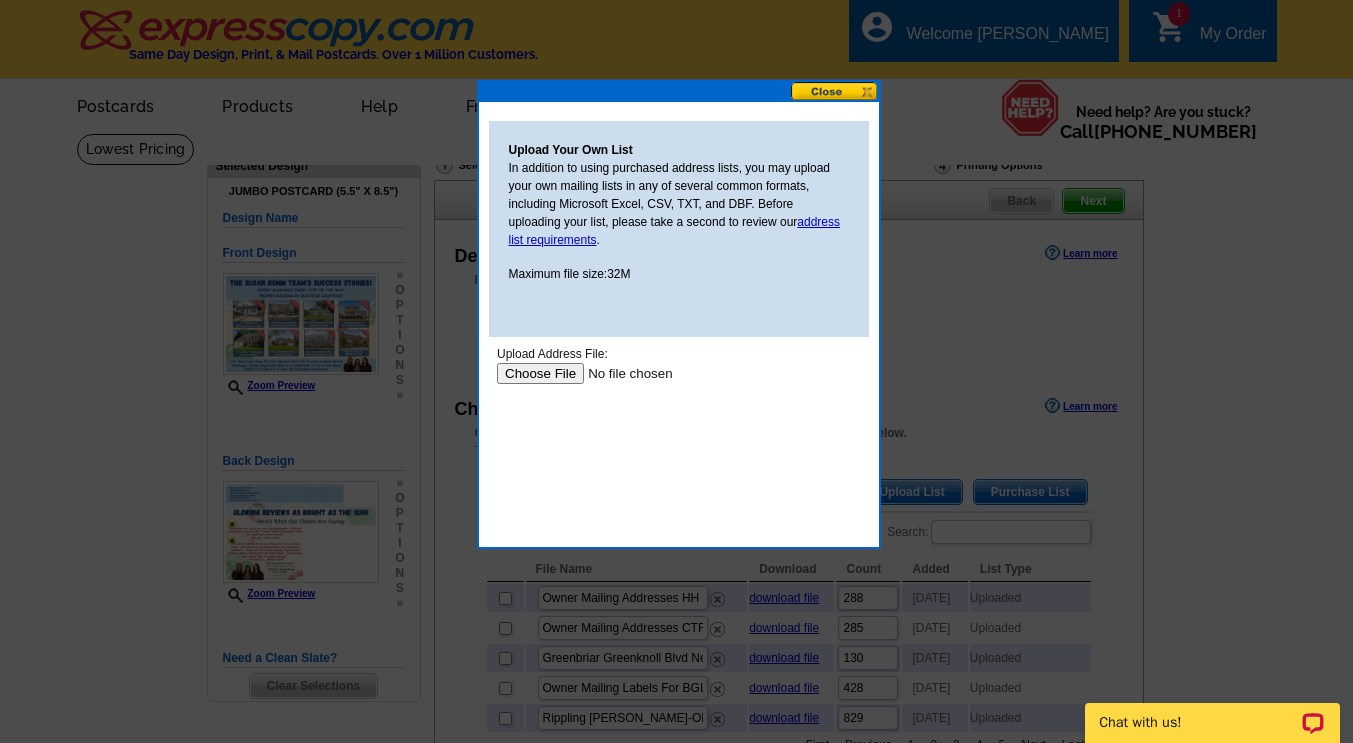 scroll, scrollTop: 0, scrollLeft: 0, axis: both 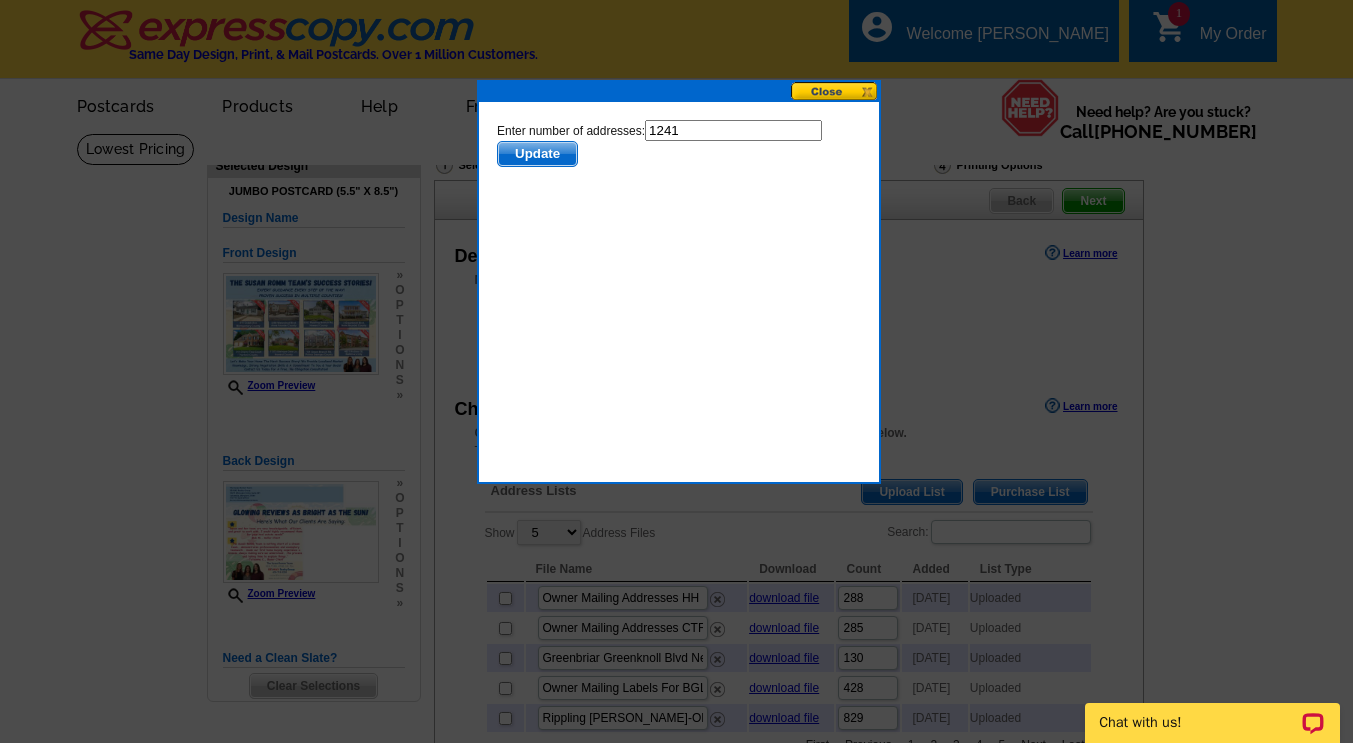 click on "1241" at bounding box center [732, 130] 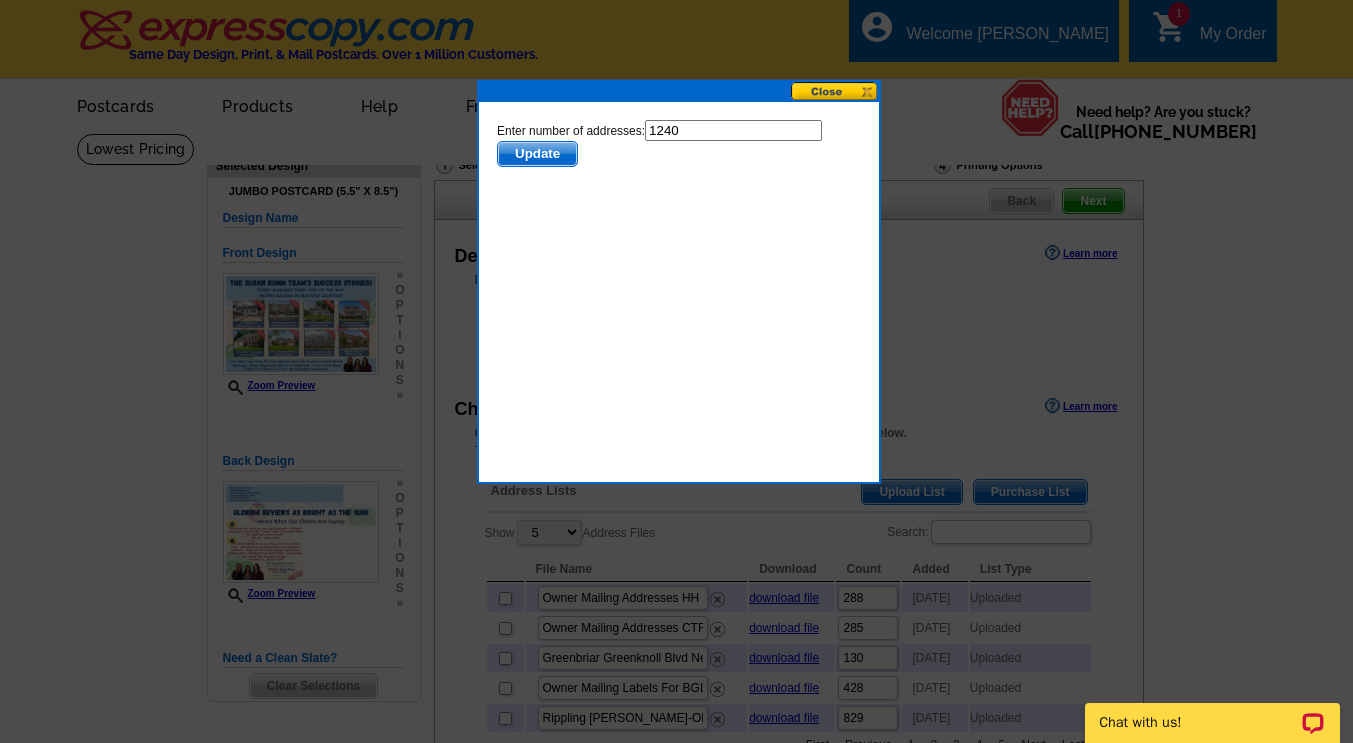 type on "1240" 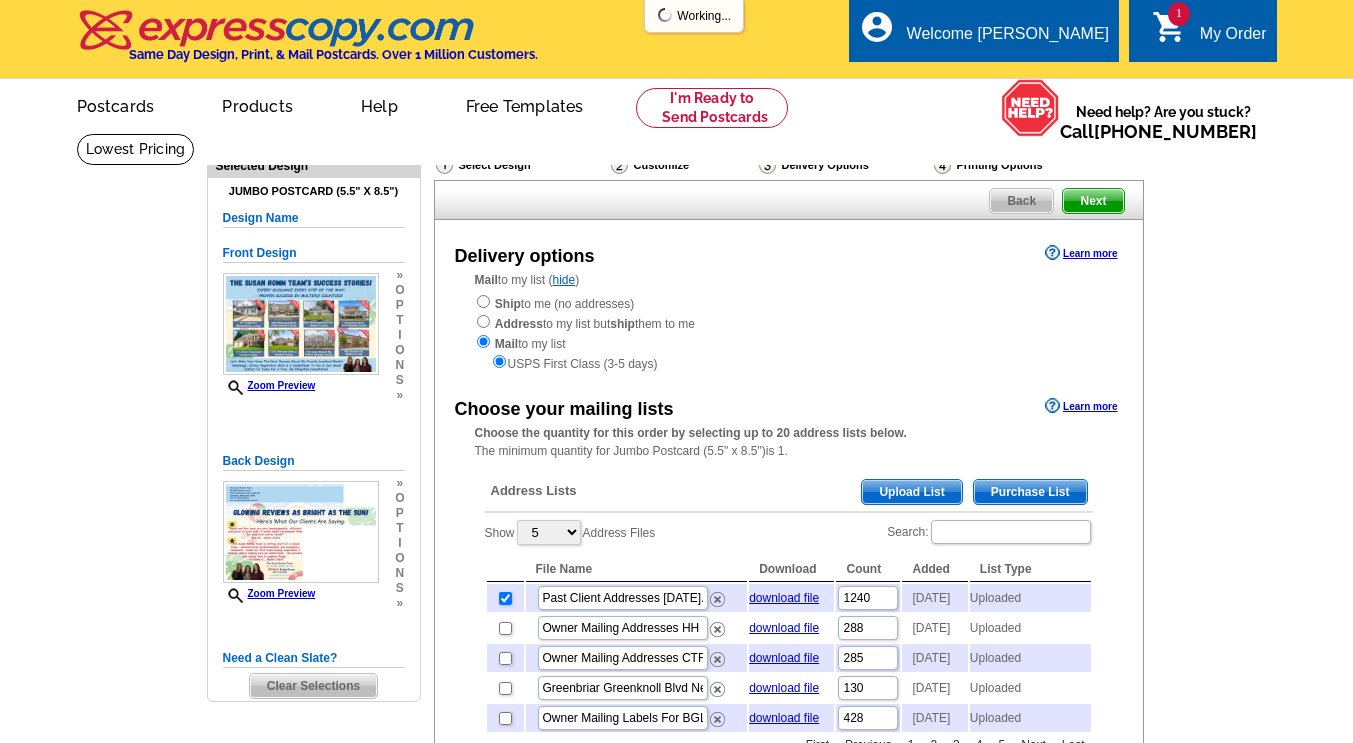 scroll, scrollTop: 79, scrollLeft: 0, axis: vertical 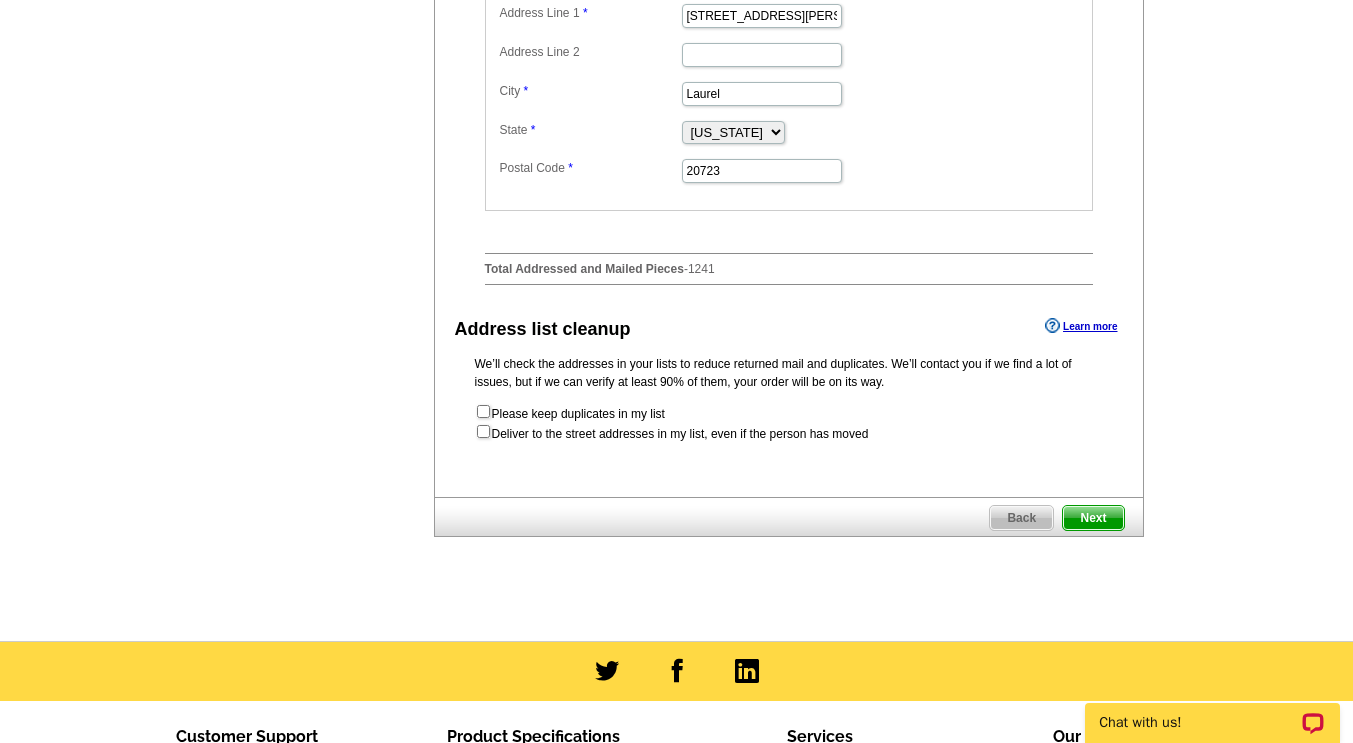 click on "Next" at bounding box center (1093, 518) 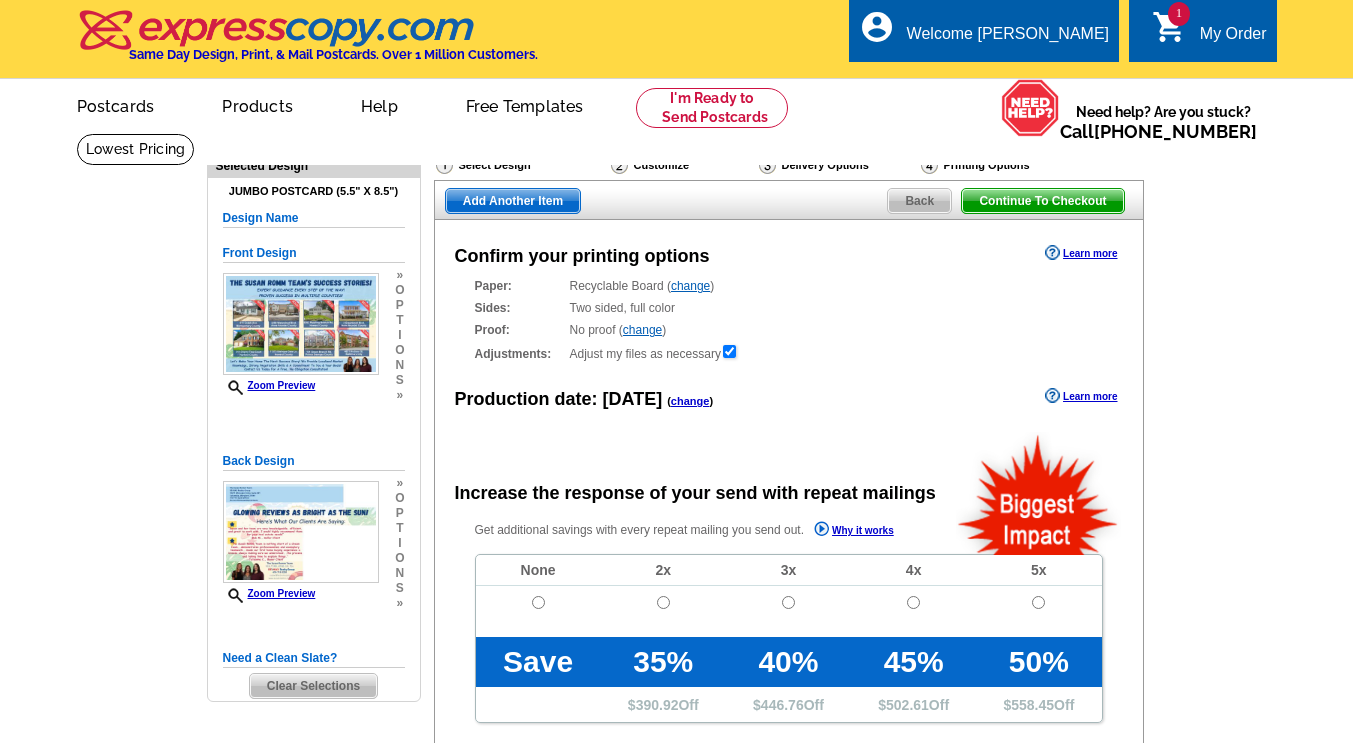 scroll, scrollTop: 0, scrollLeft: 0, axis: both 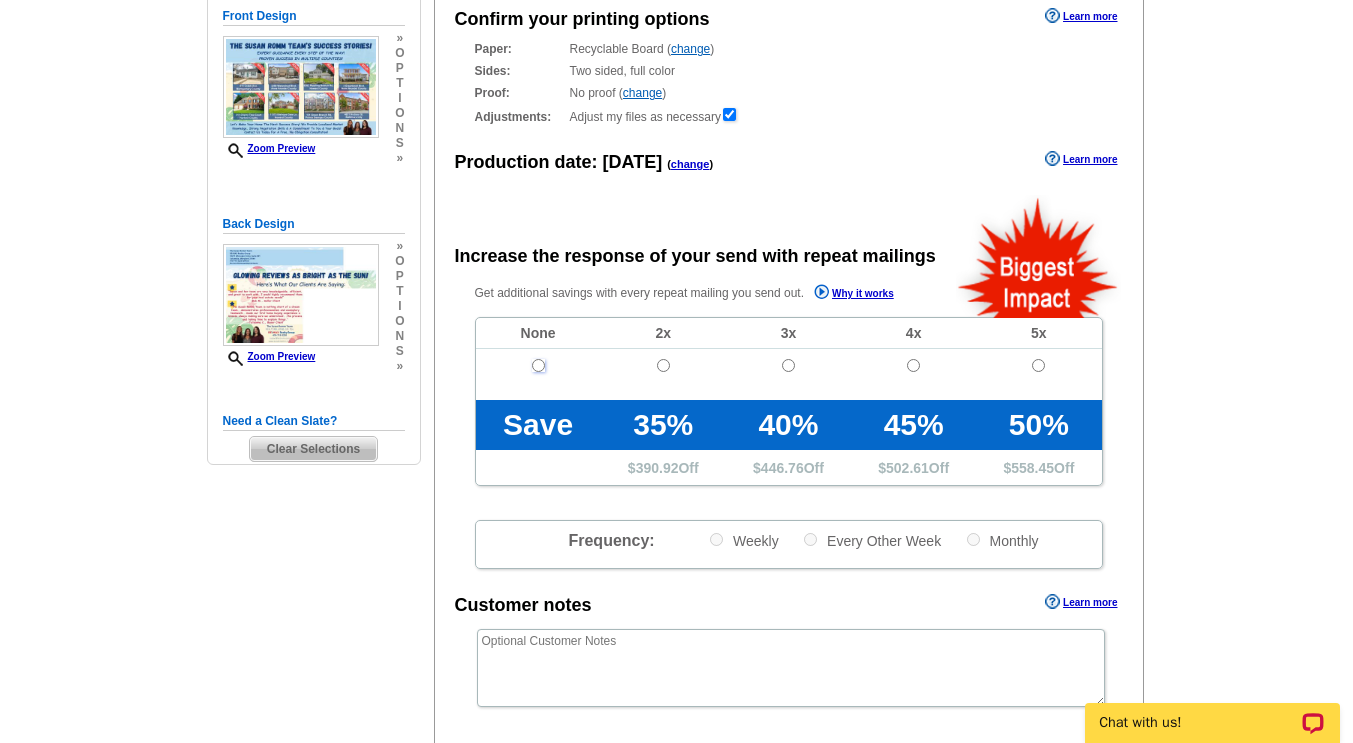 click at bounding box center [538, 365] 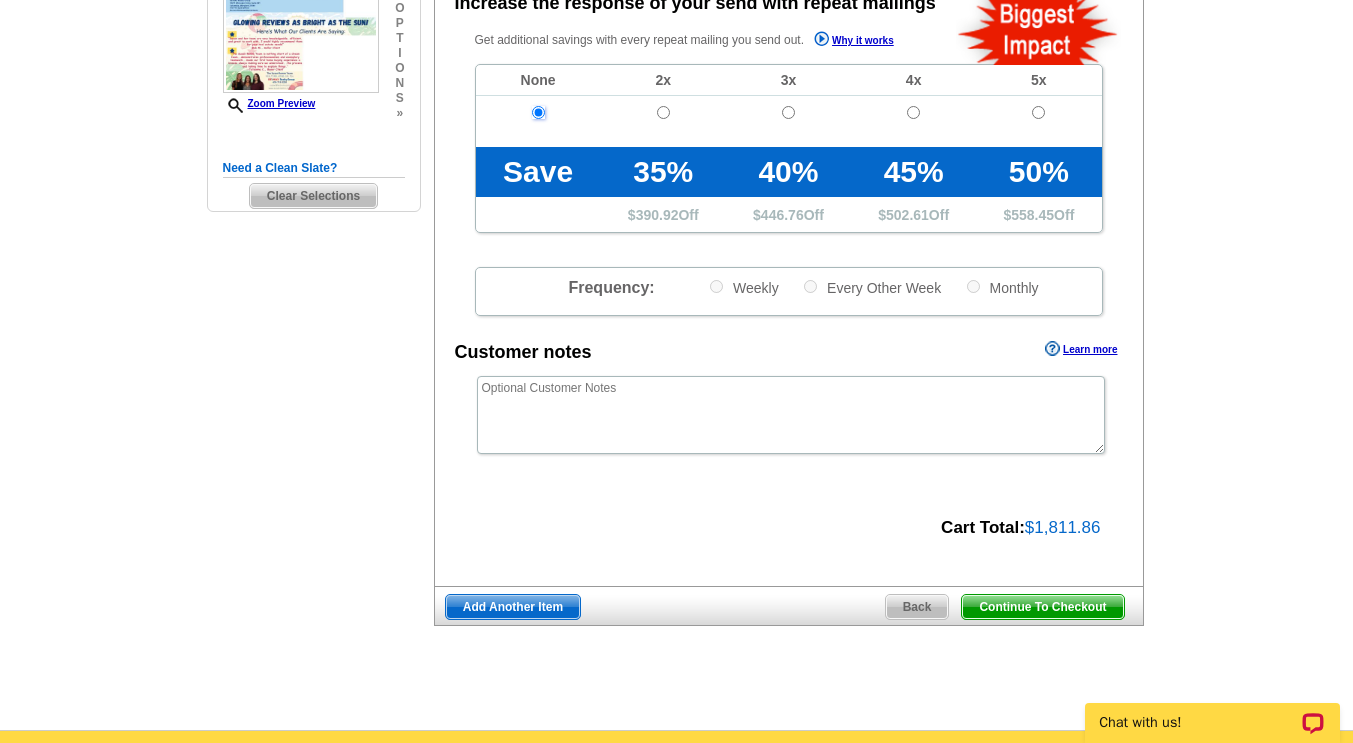 scroll, scrollTop: 491, scrollLeft: 0, axis: vertical 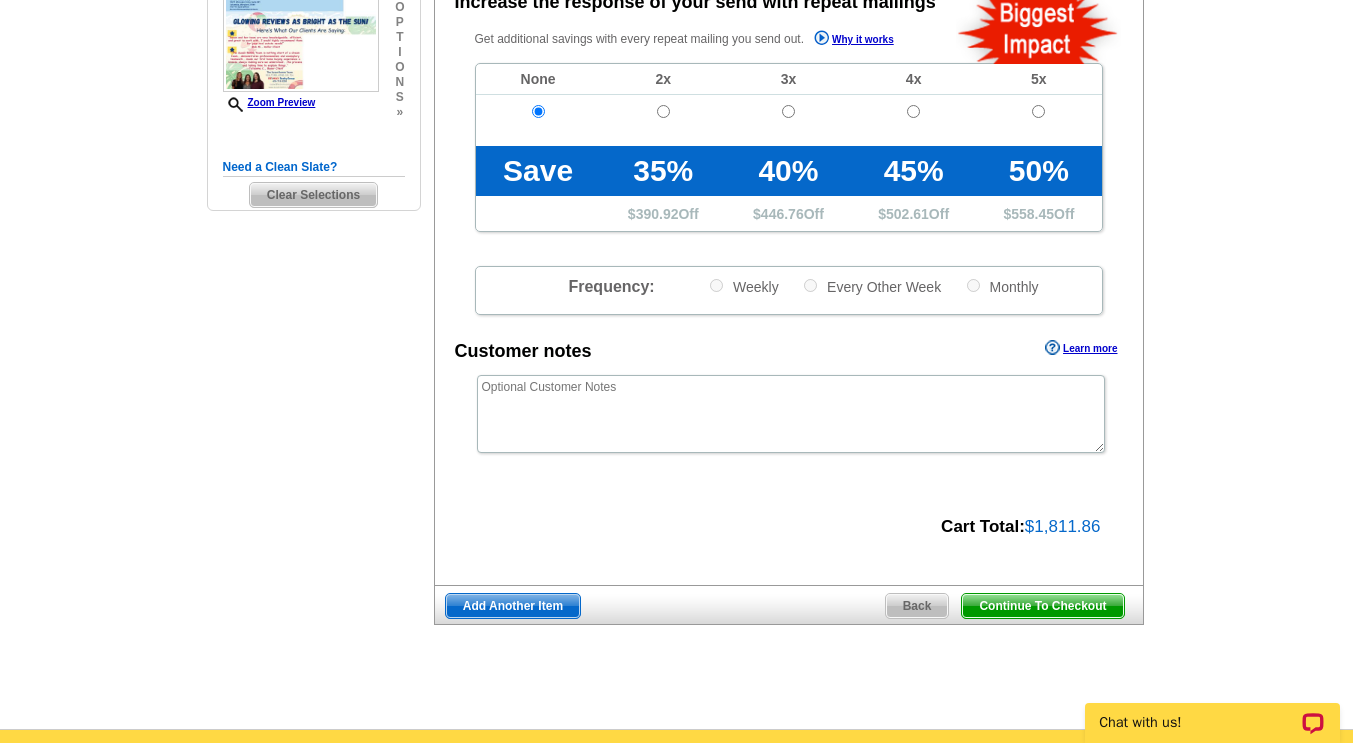 click on "Continue To Checkout" at bounding box center (1042, 606) 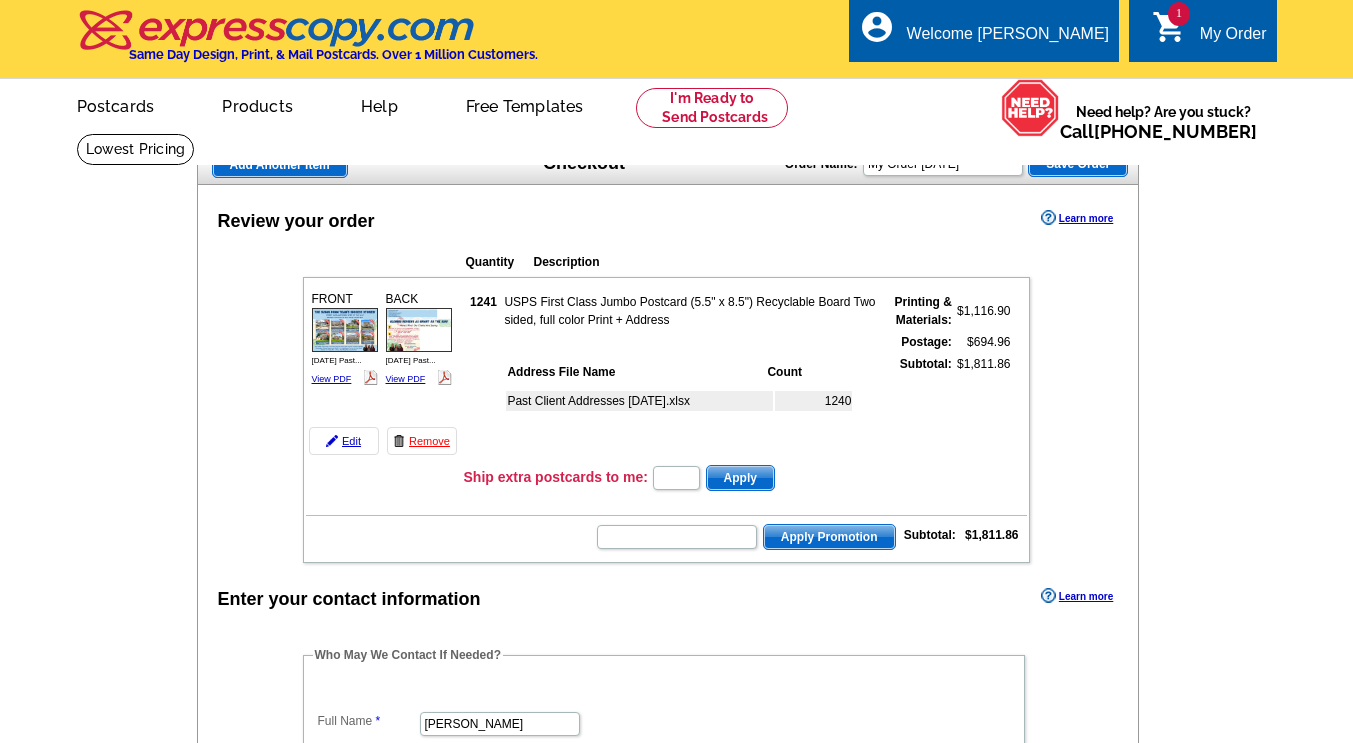 scroll, scrollTop: 0, scrollLeft: 0, axis: both 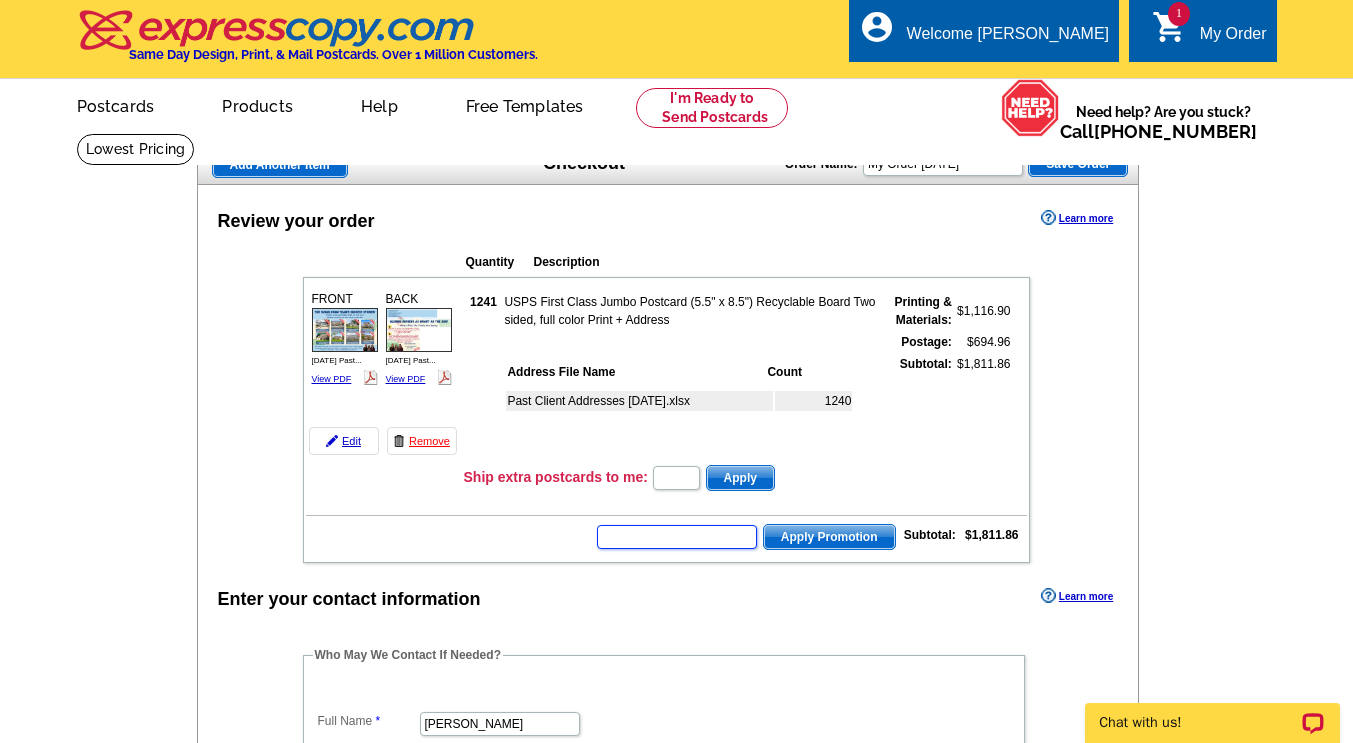click at bounding box center (677, 537) 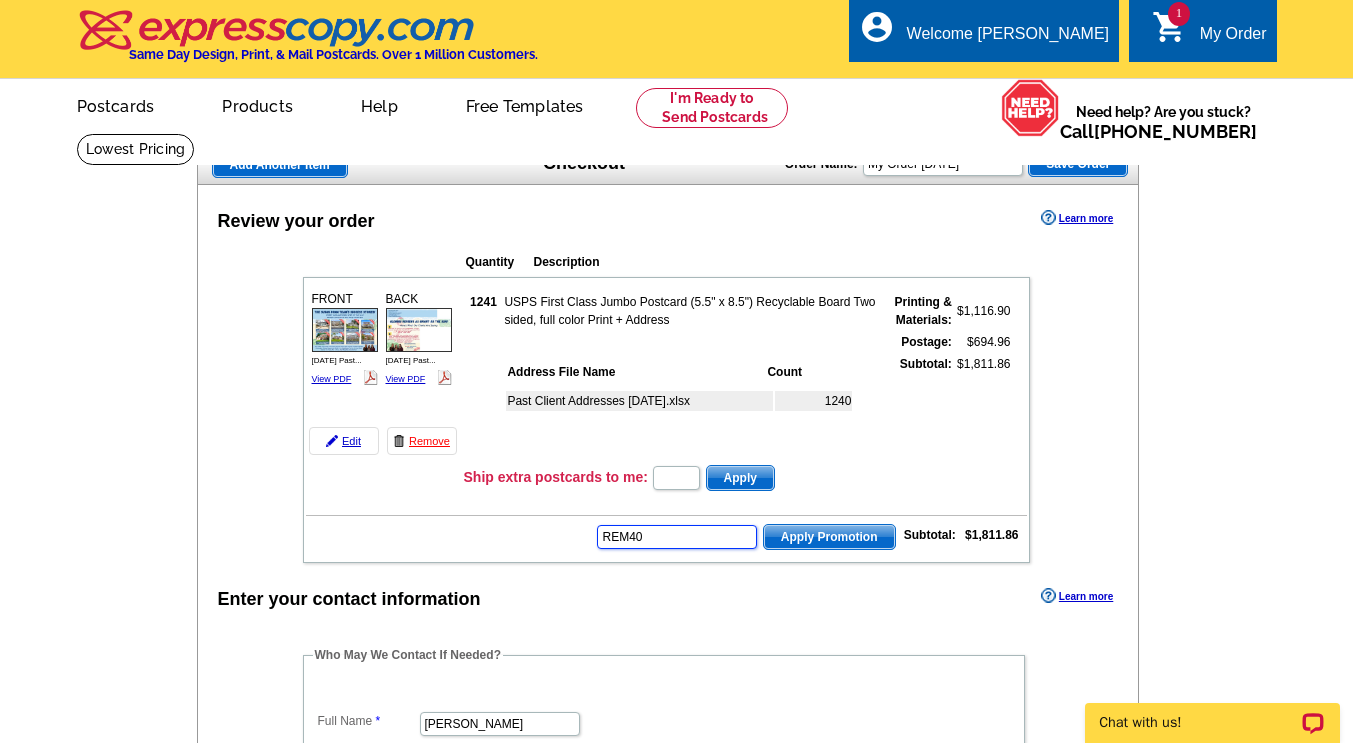 type on "REM40" 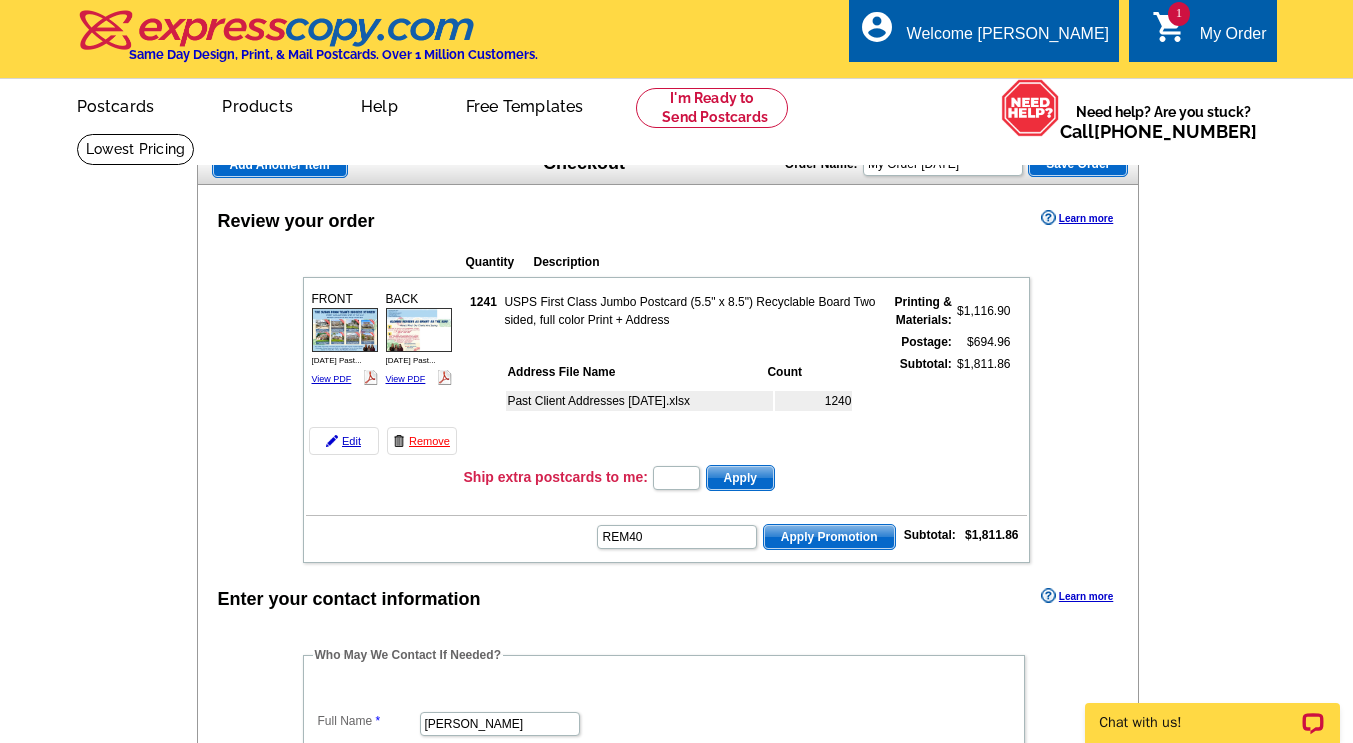 click on "Apply Promotion" at bounding box center [829, 537] 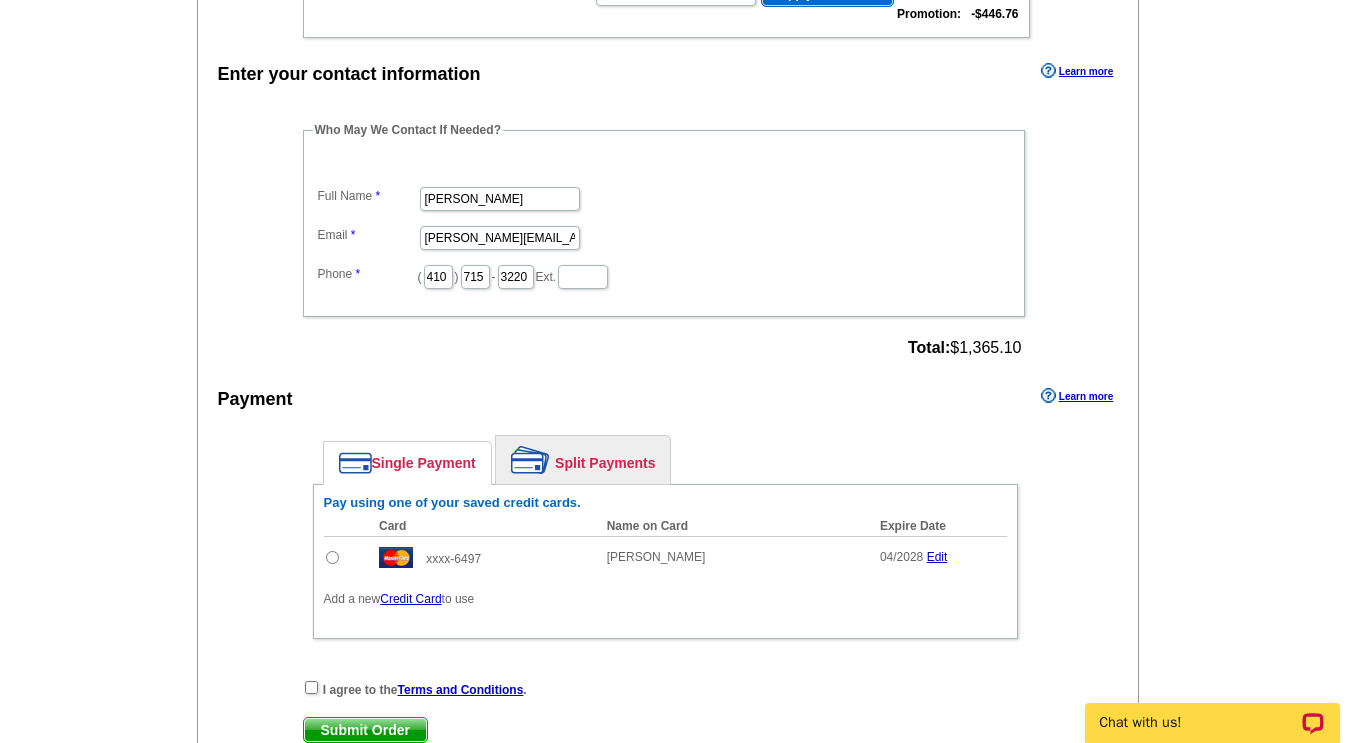 scroll, scrollTop: 634, scrollLeft: 0, axis: vertical 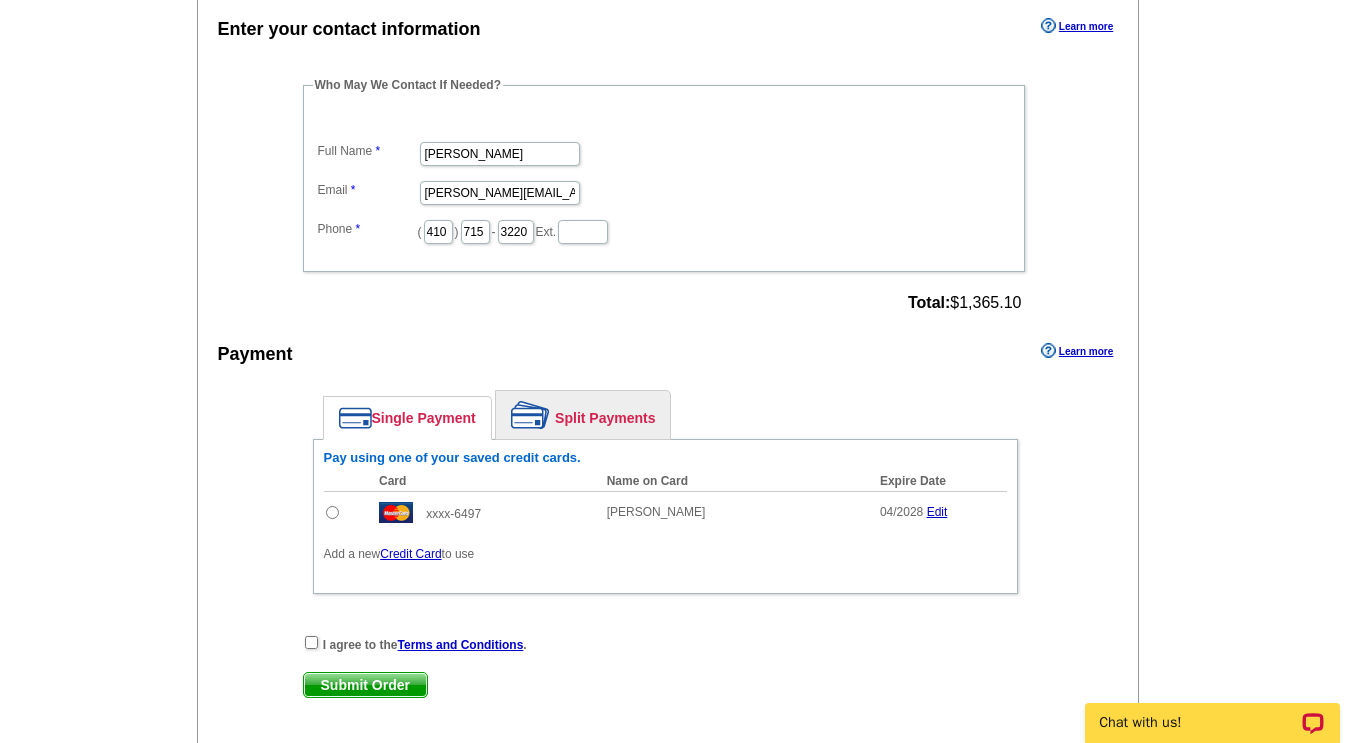 click at bounding box center [332, 512] 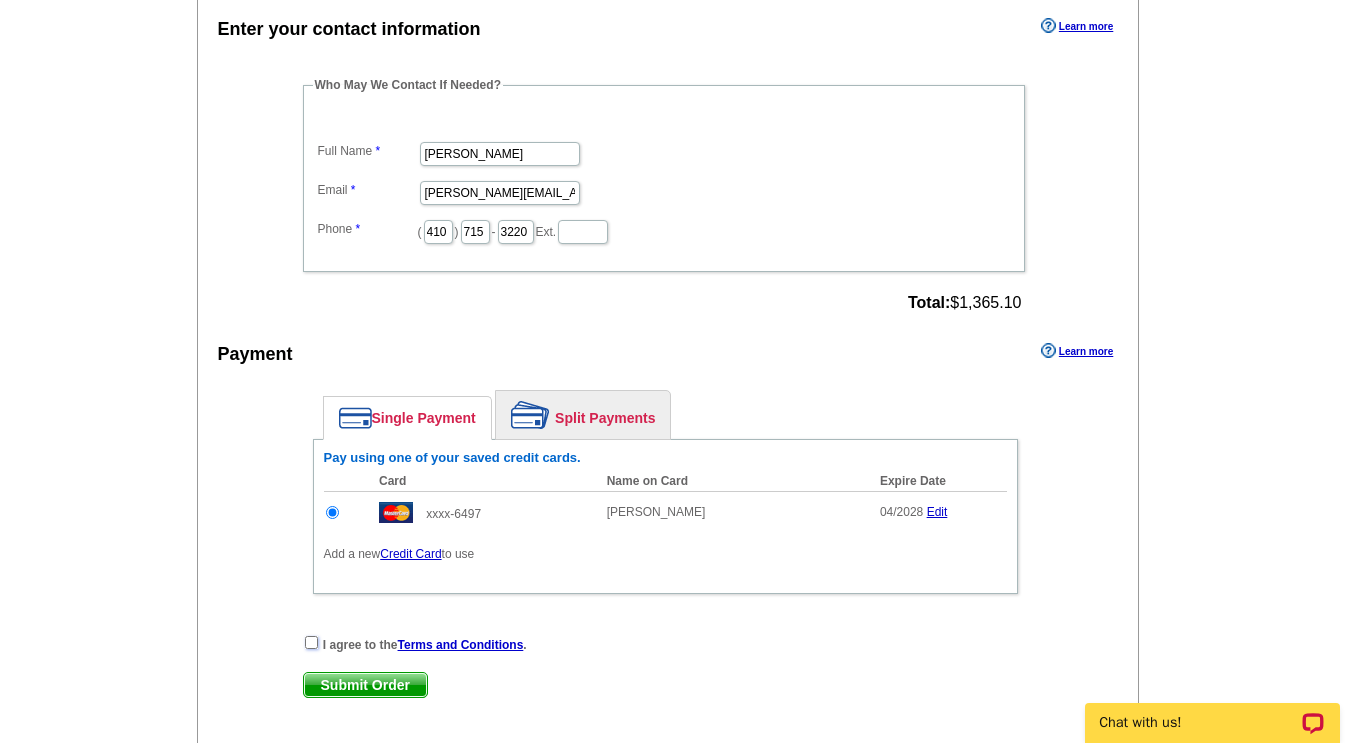 click at bounding box center [311, 642] 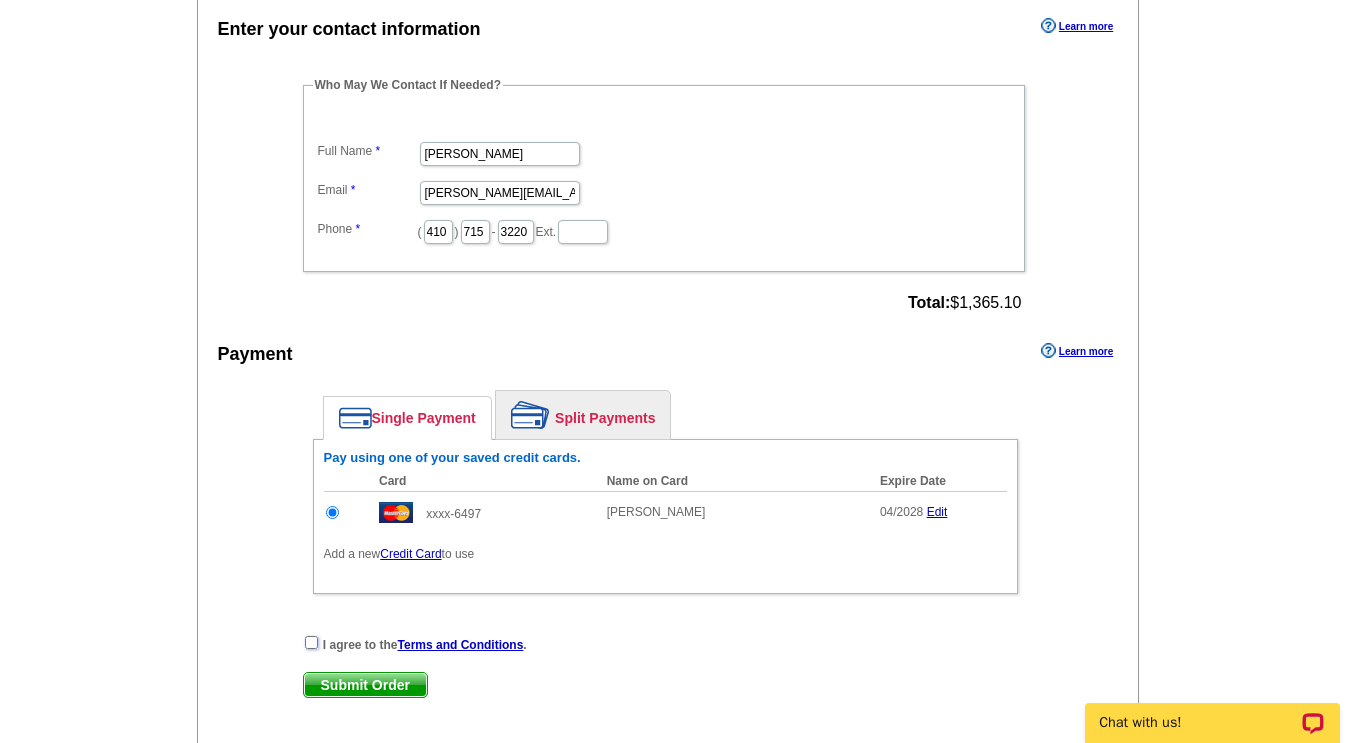 checkbox on "true" 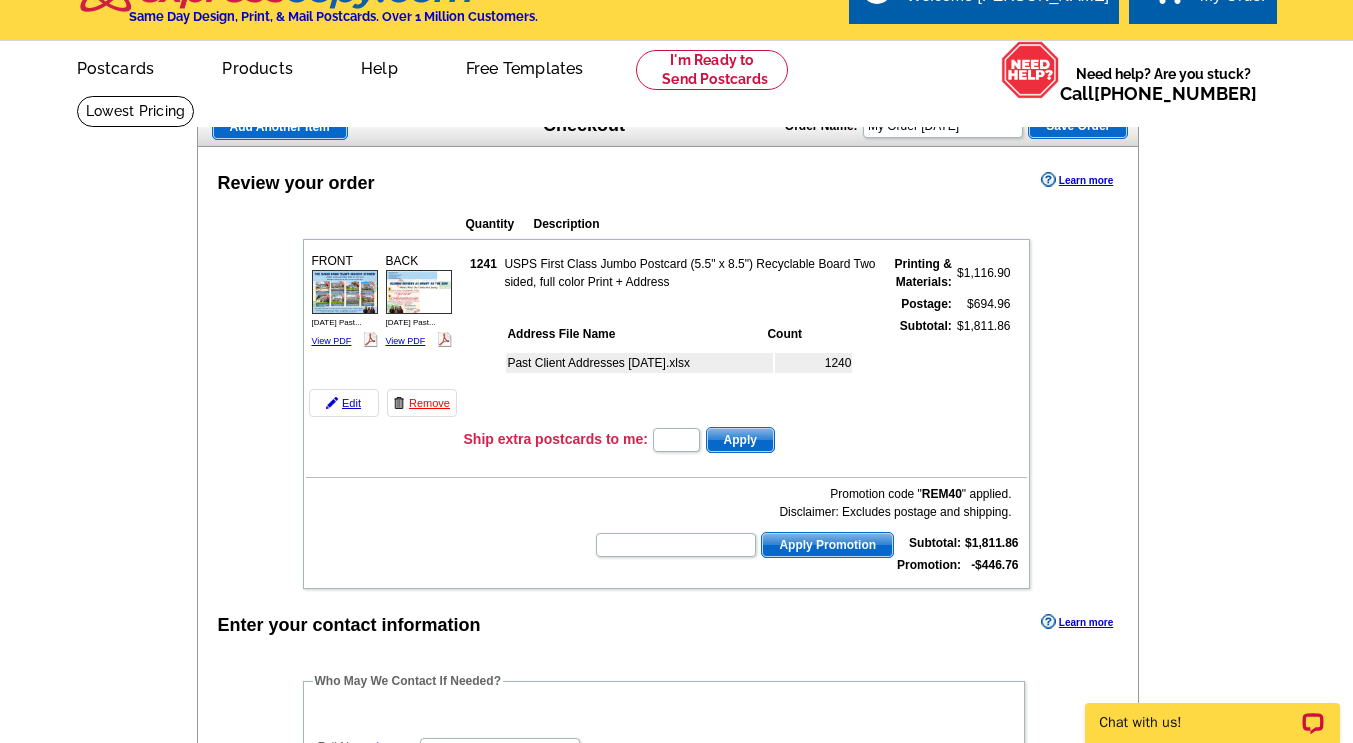 scroll, scrollTop: 0, scrollLeft: 0, axis: both 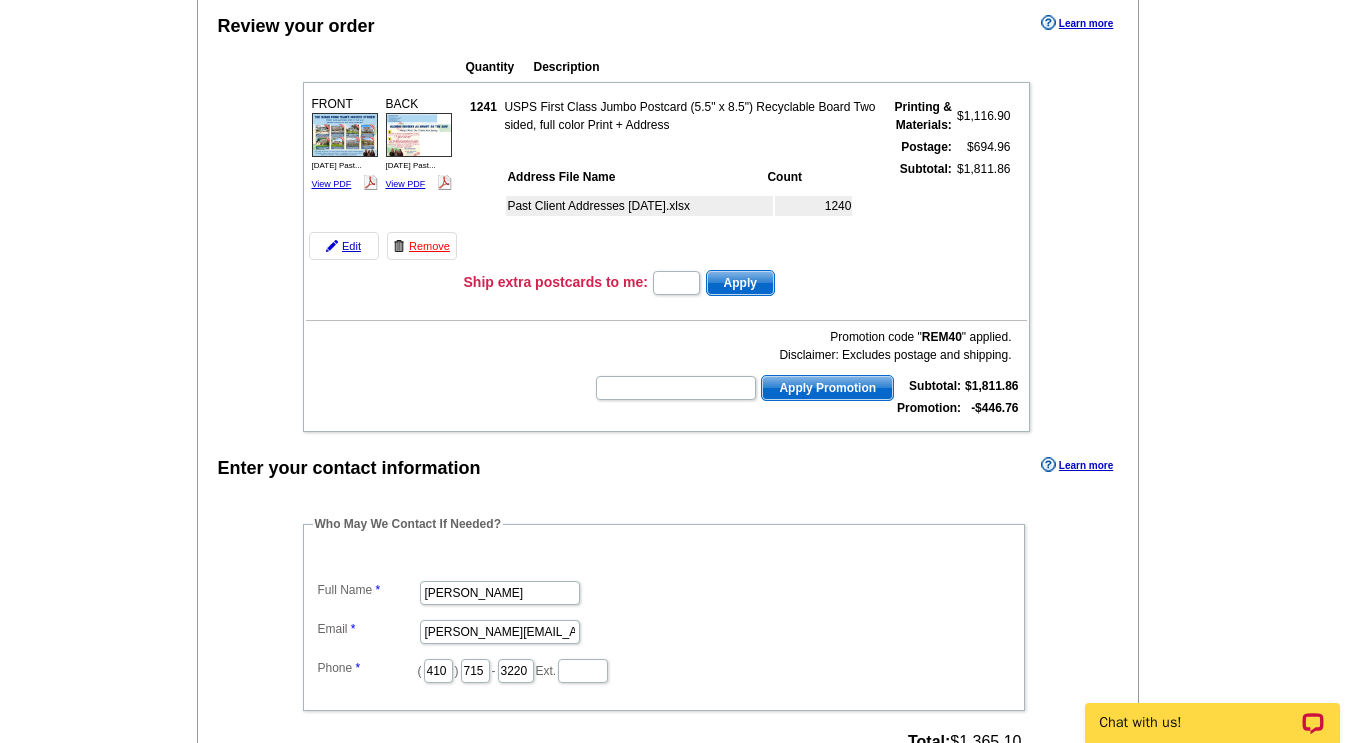 click on "View PDF" at bounding box center (332, 184) 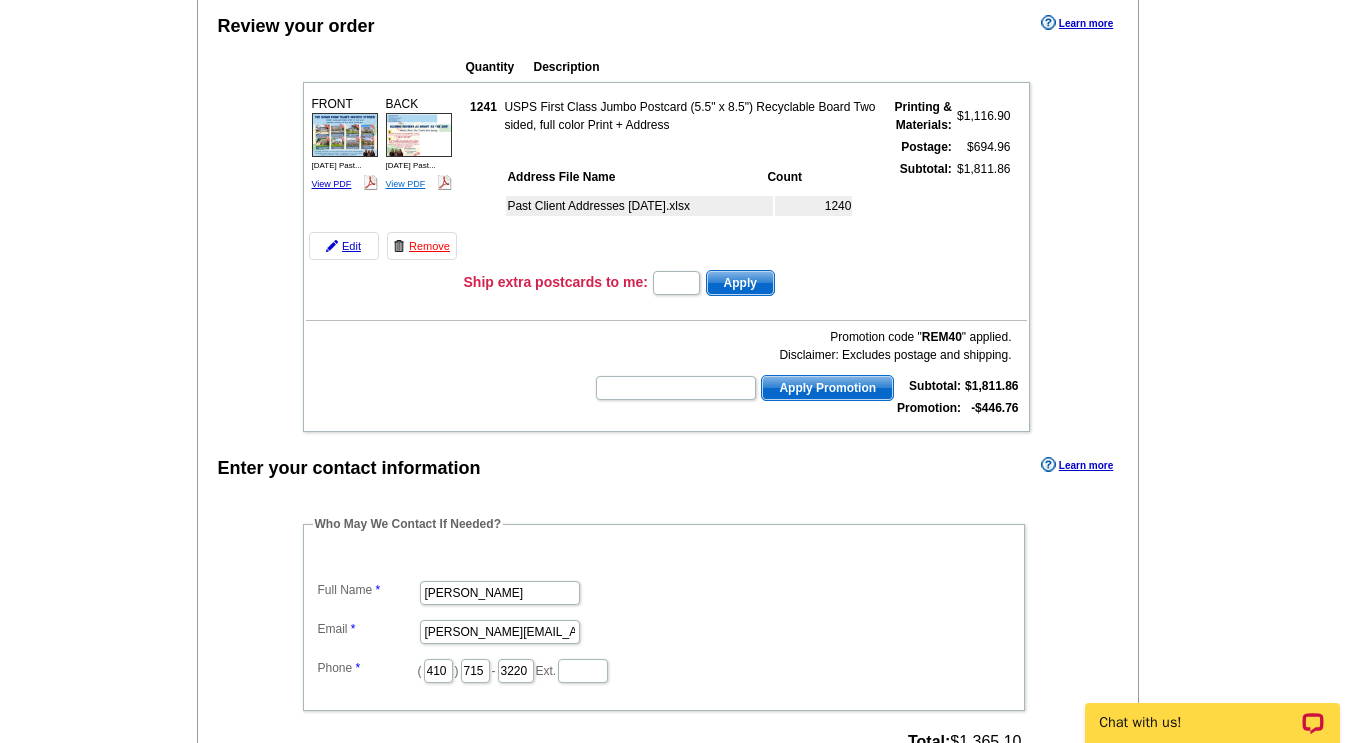 click on "View PDF" at bounding box center (406, 184) 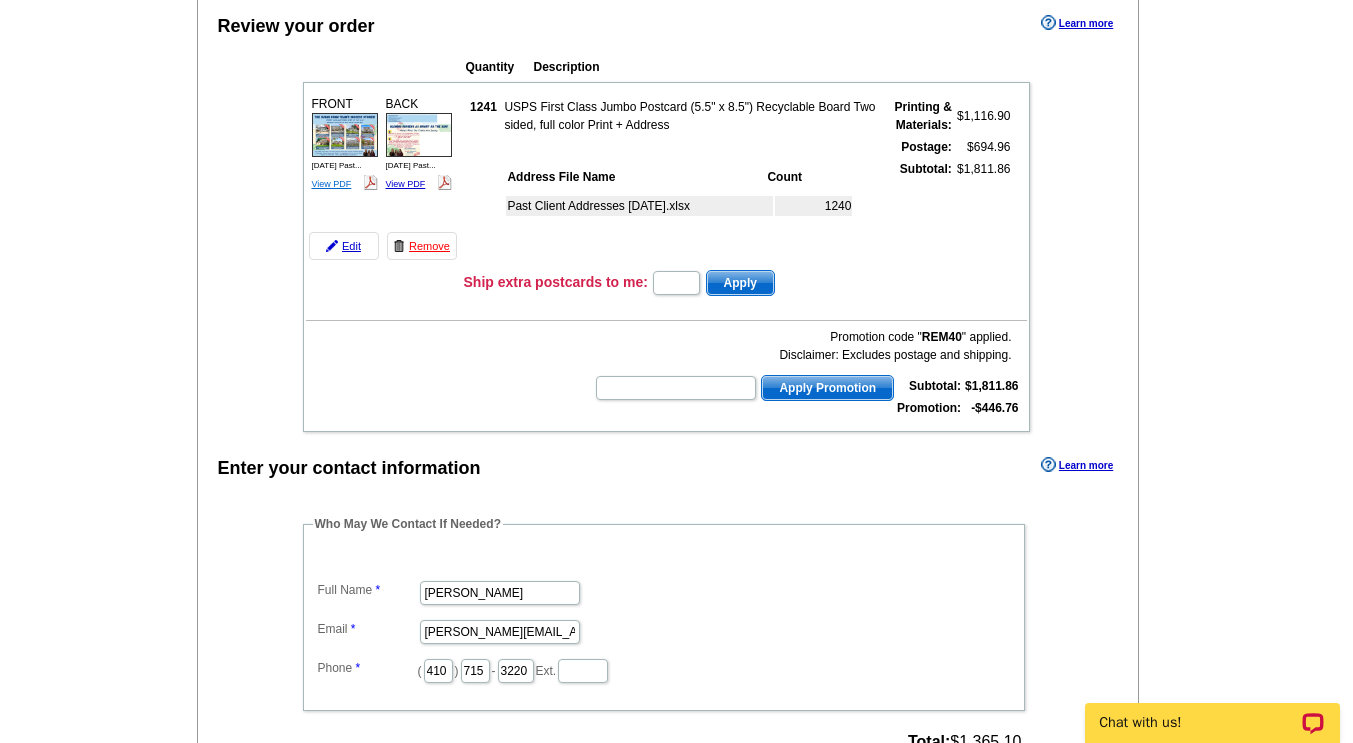 click on "View PDF" at bounding box center [332, 184] 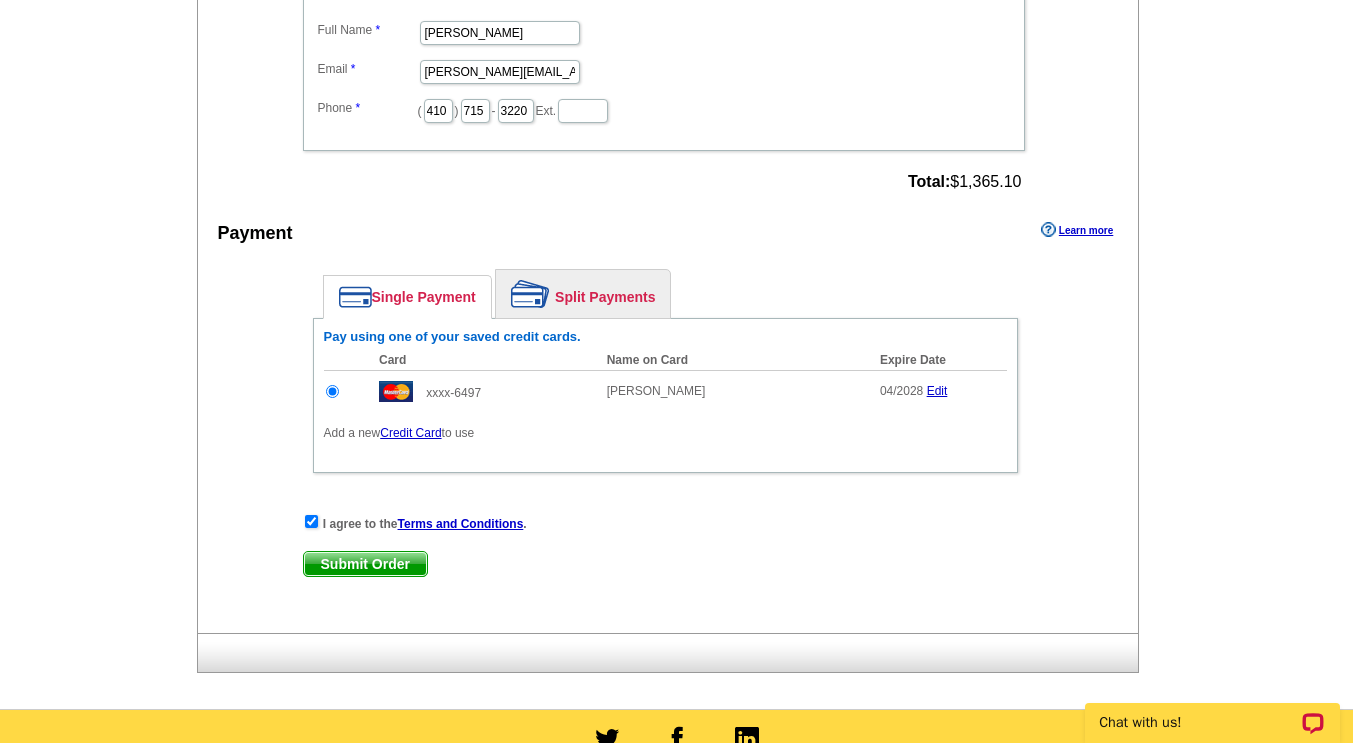 scroll, scrollTop: 773, scrollLeft: 0, axis: vertical 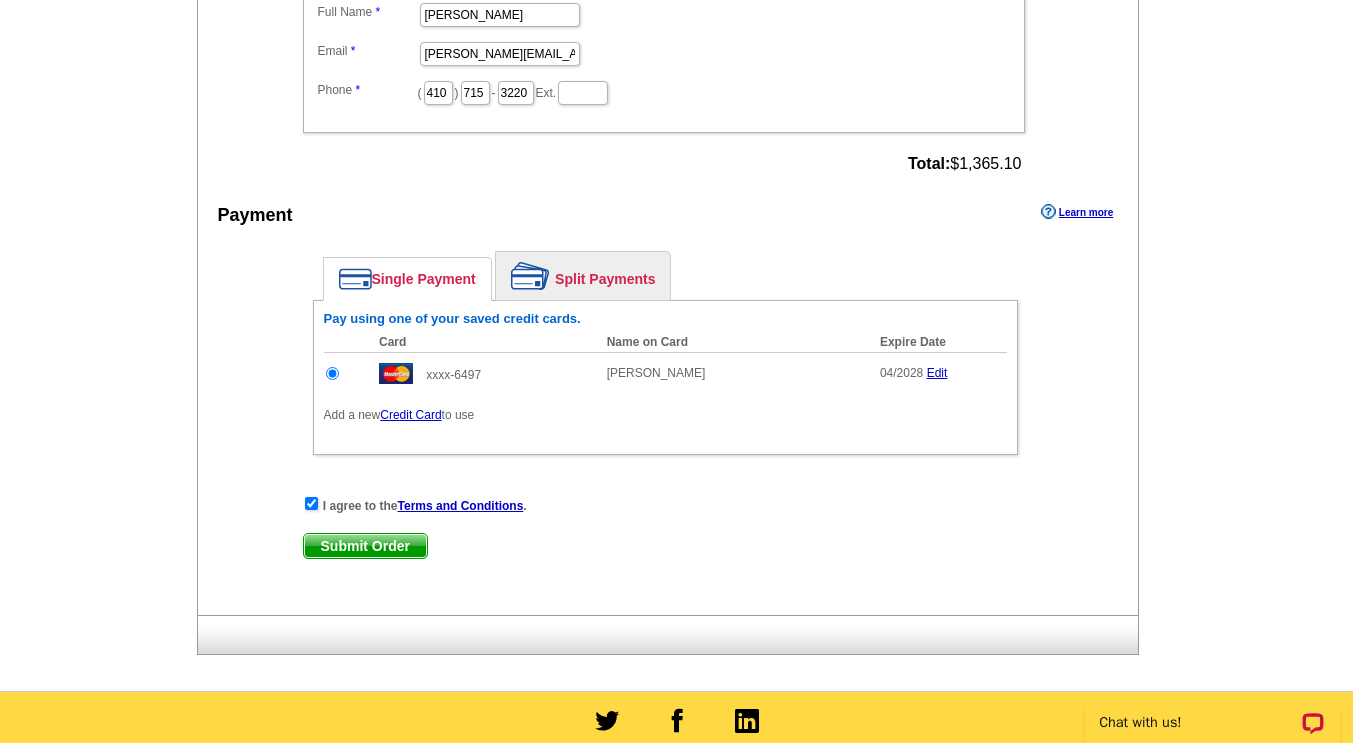 click on "Submit Order" at bounding box center [365, 546] 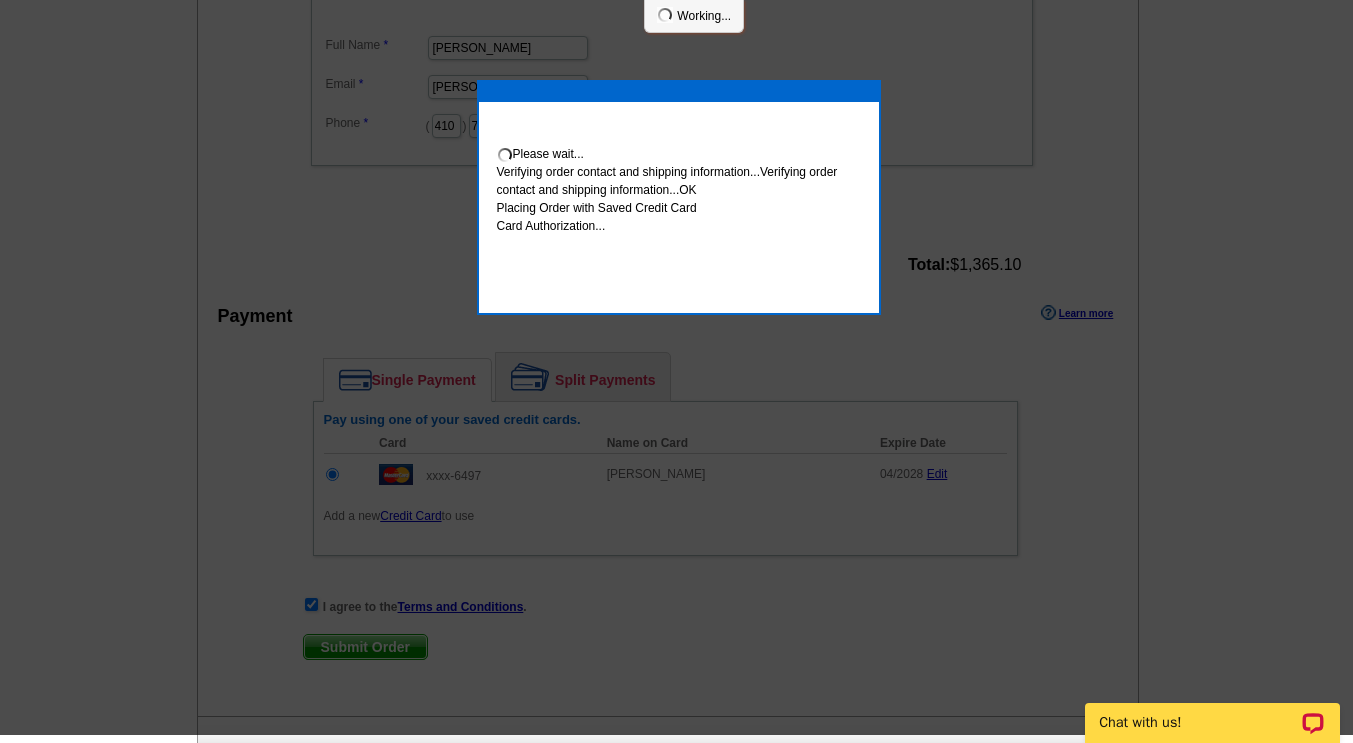 scroll, scrollTop: 765, scrollLeft: 0, axis: vertical 